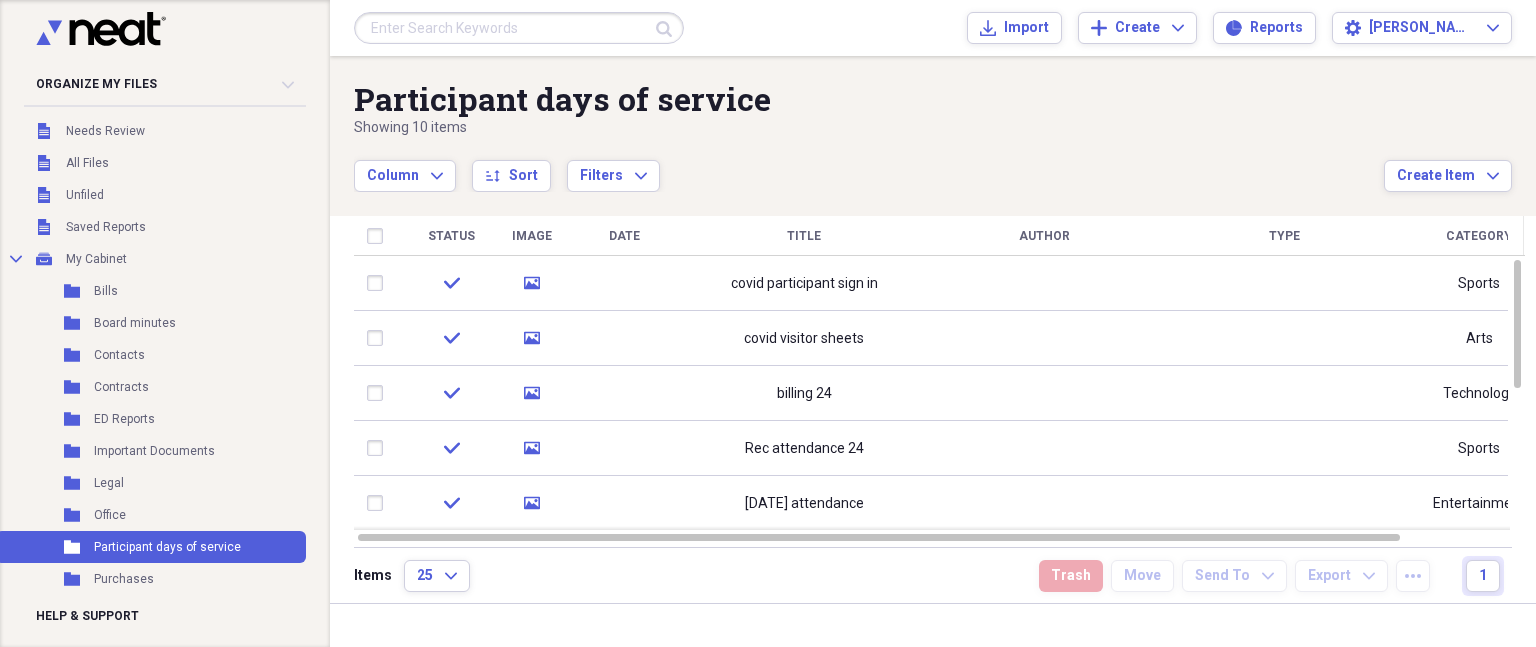 scroll, scrollTop: 0, scrollLeft: 0, axis: both 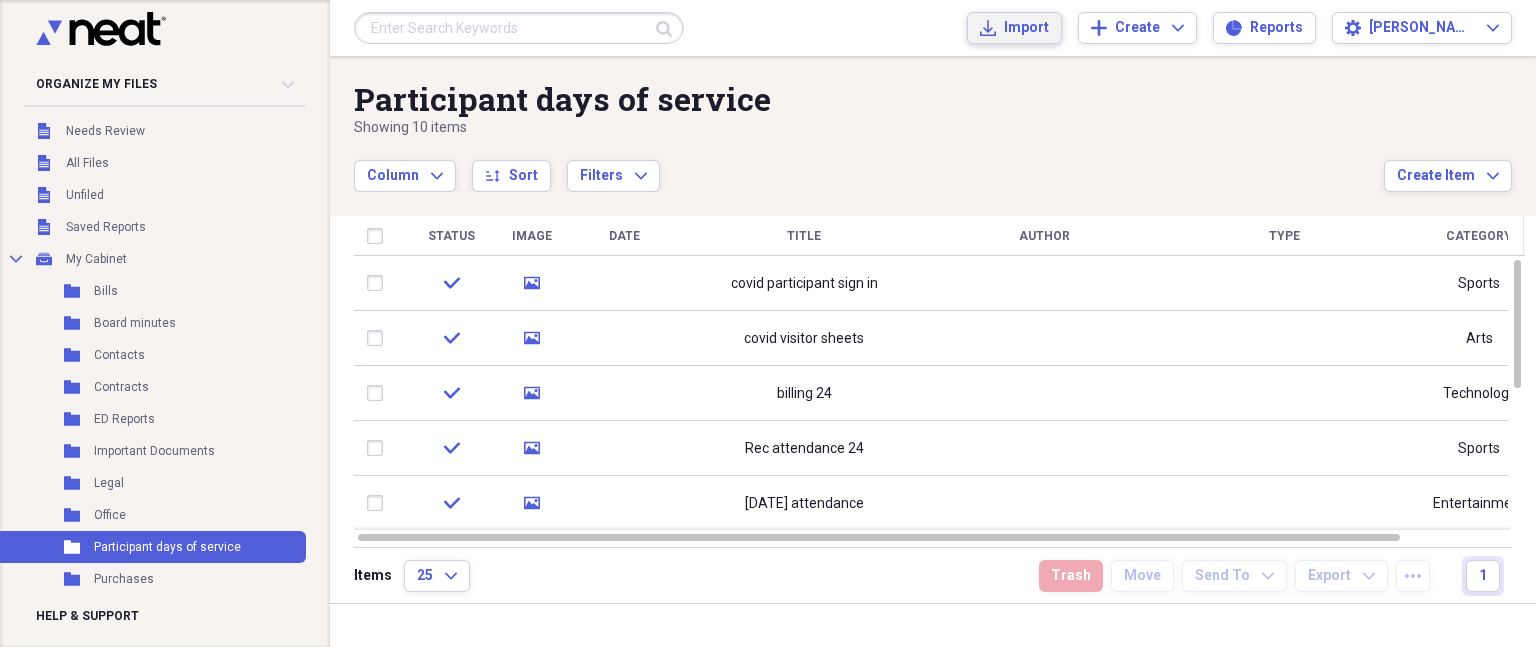 click on "Import Import" at bounding box center (1014, 28) 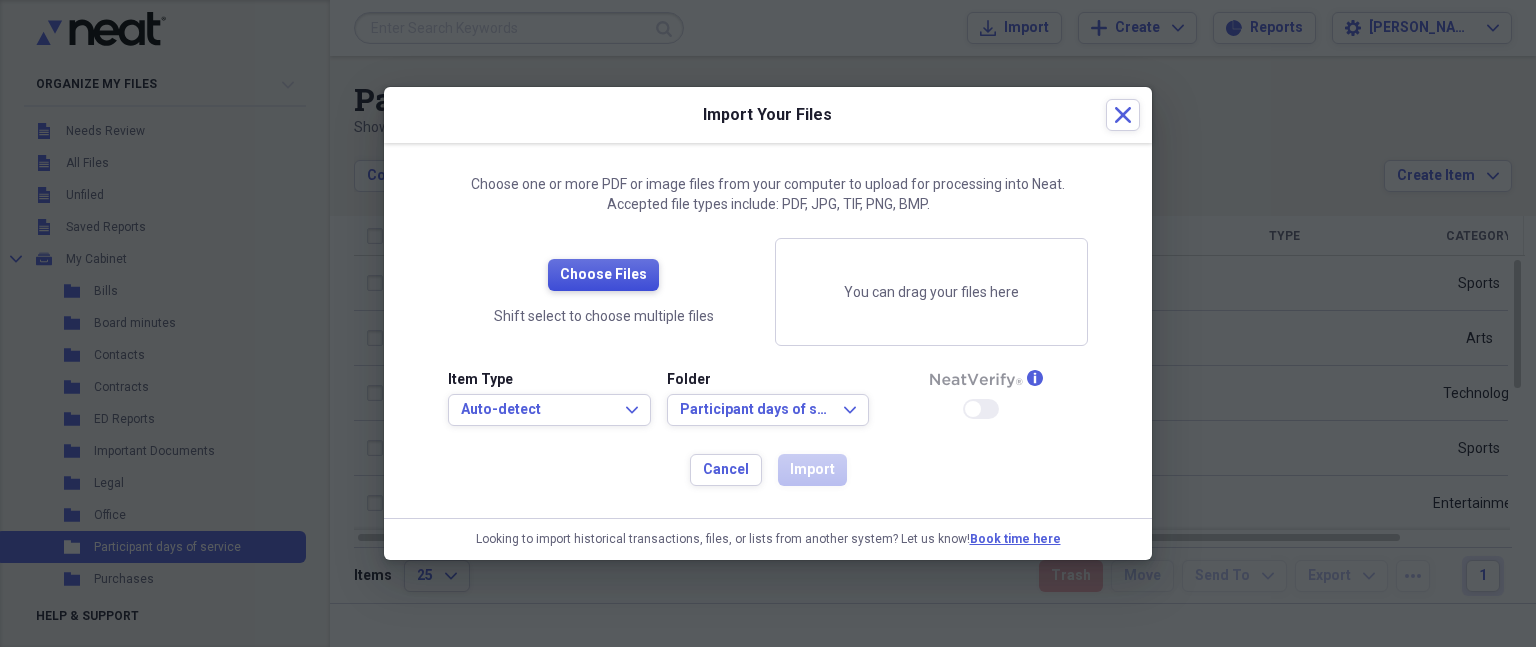 click on "Choose Files" at bounding box center [603, 275] 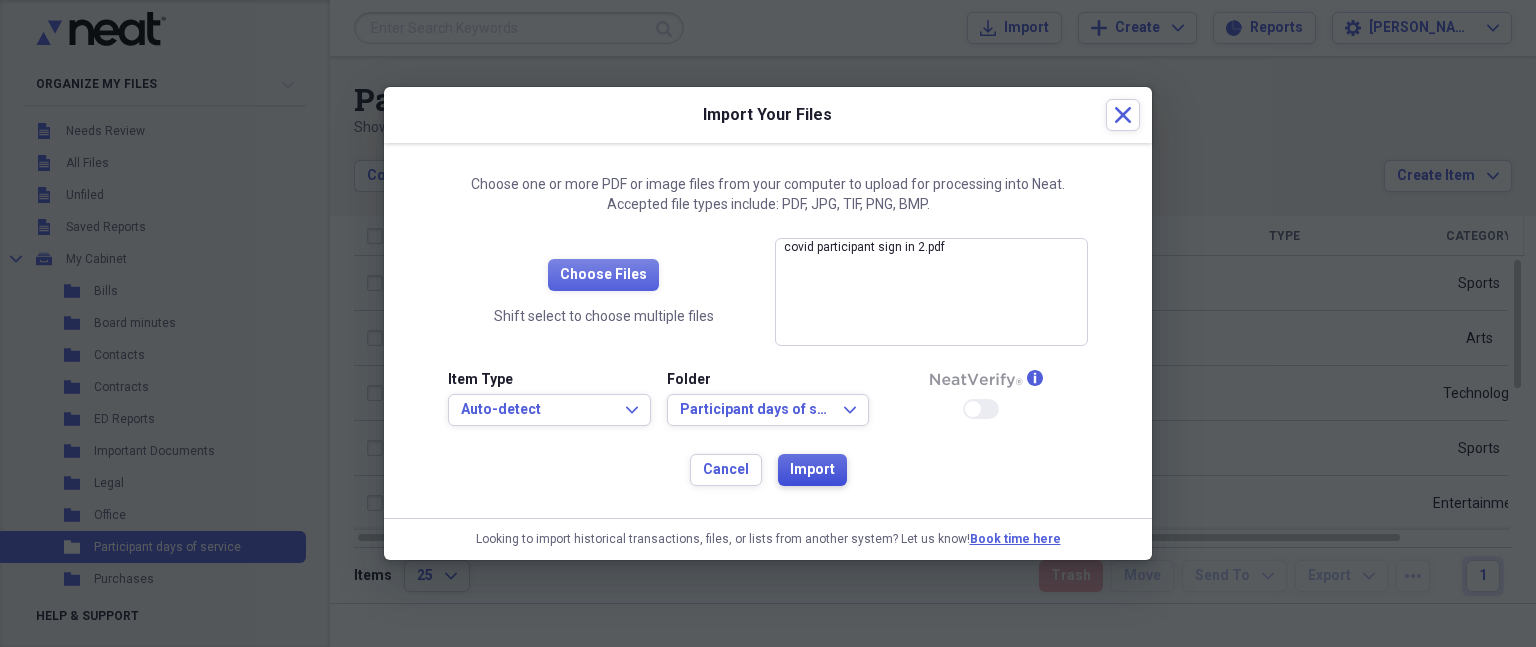 click on "Import" at bounding box center [812, 470] 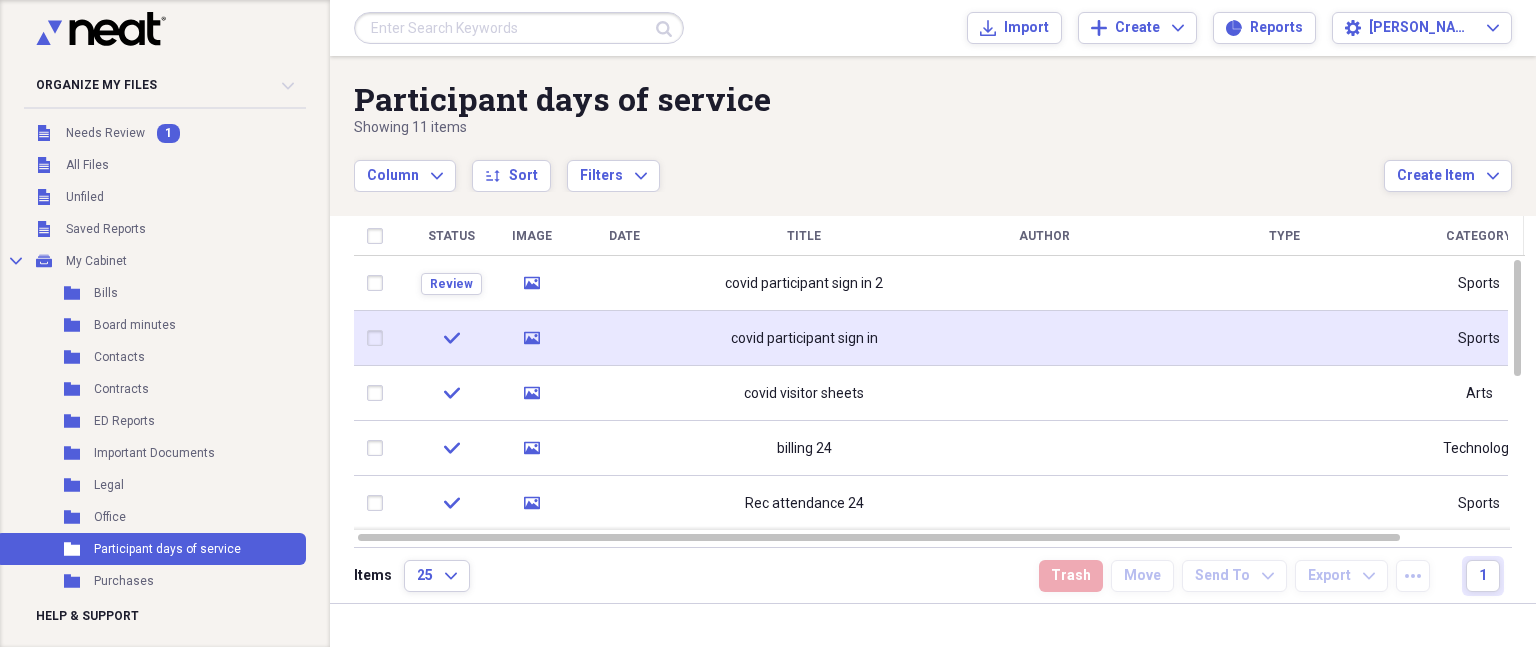 click at bounding box center (624, 338) 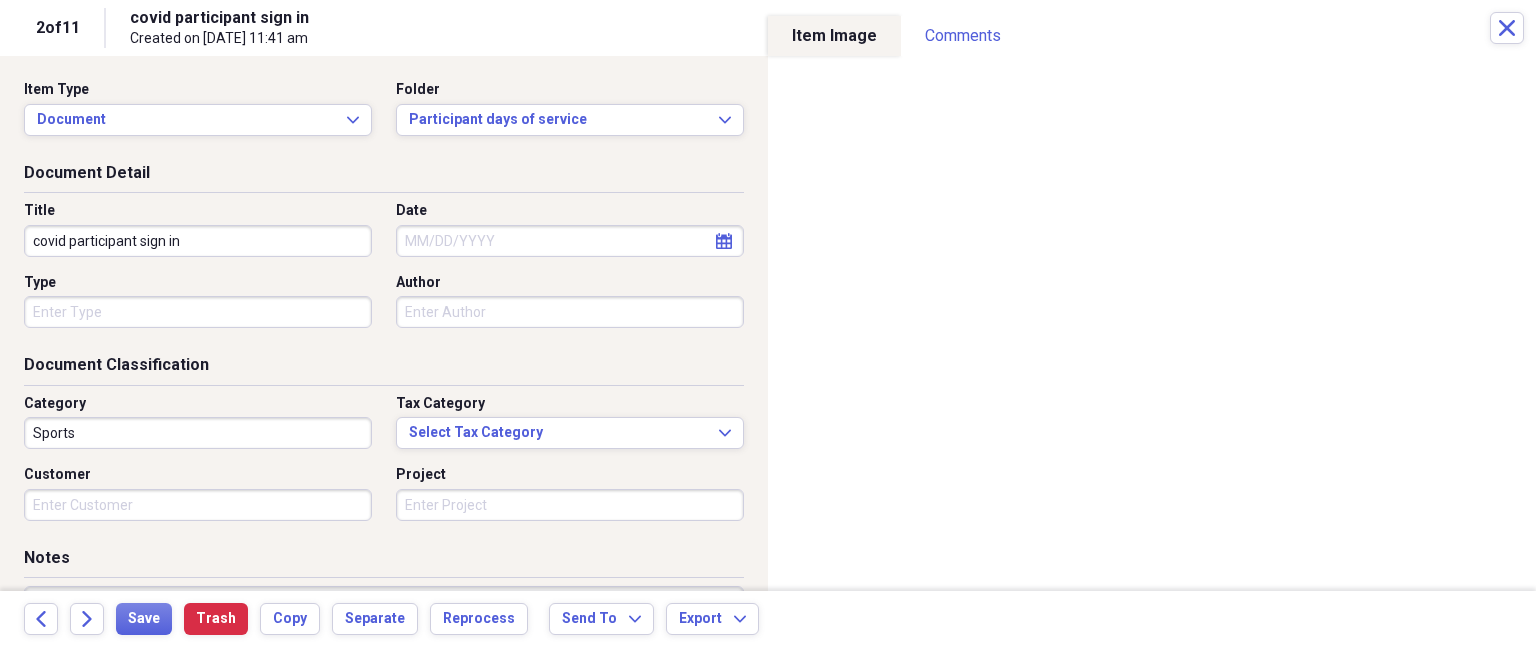 scroll, scrollTop: 199, scrollLeft: 0, axis: vertical 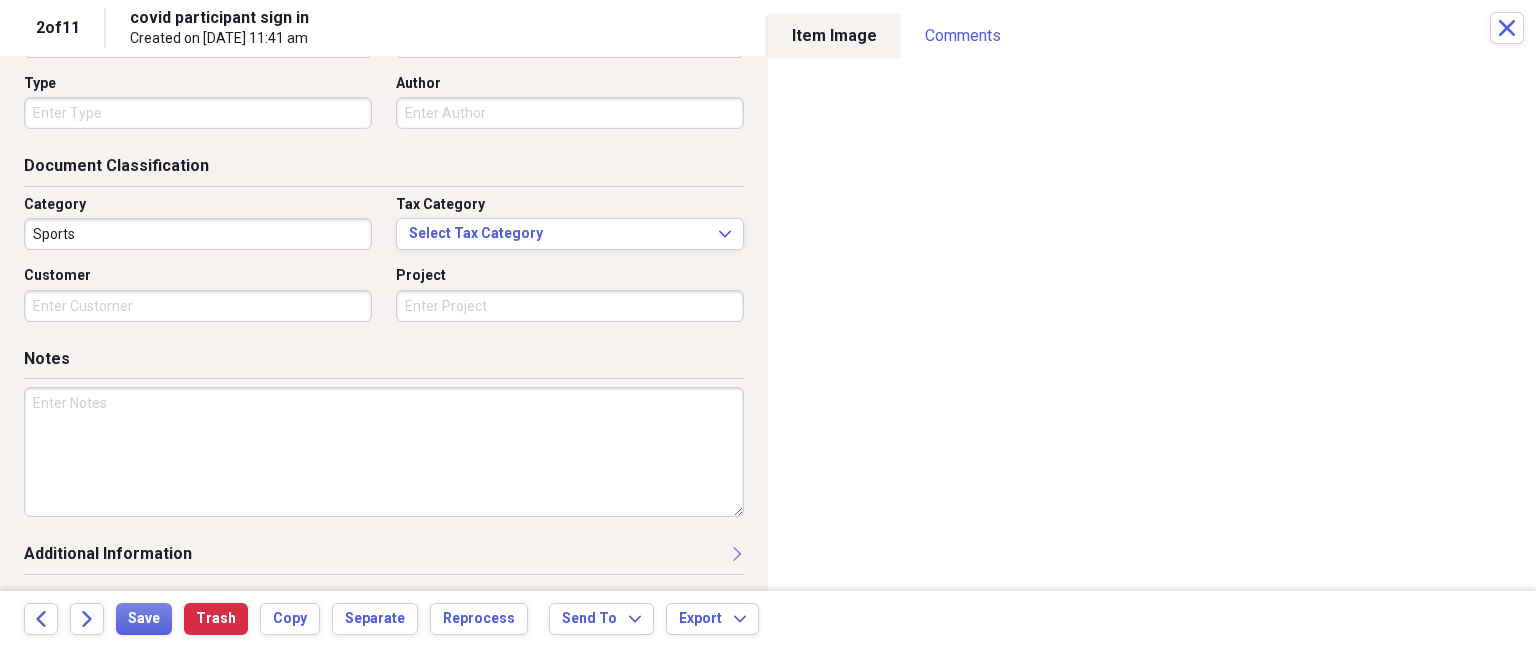 click on "Sports" at bounding box center (198, 234) 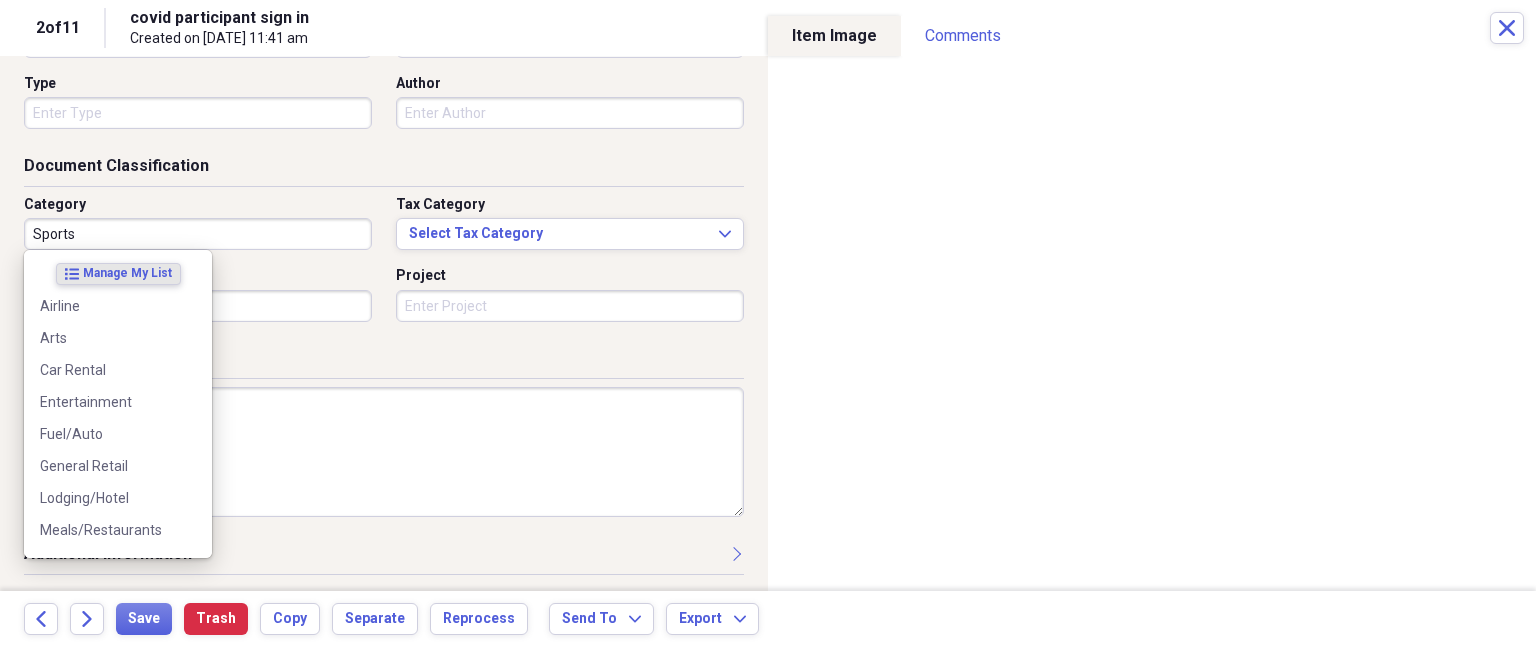 click on "Sports" at bounding box center [198, 234] 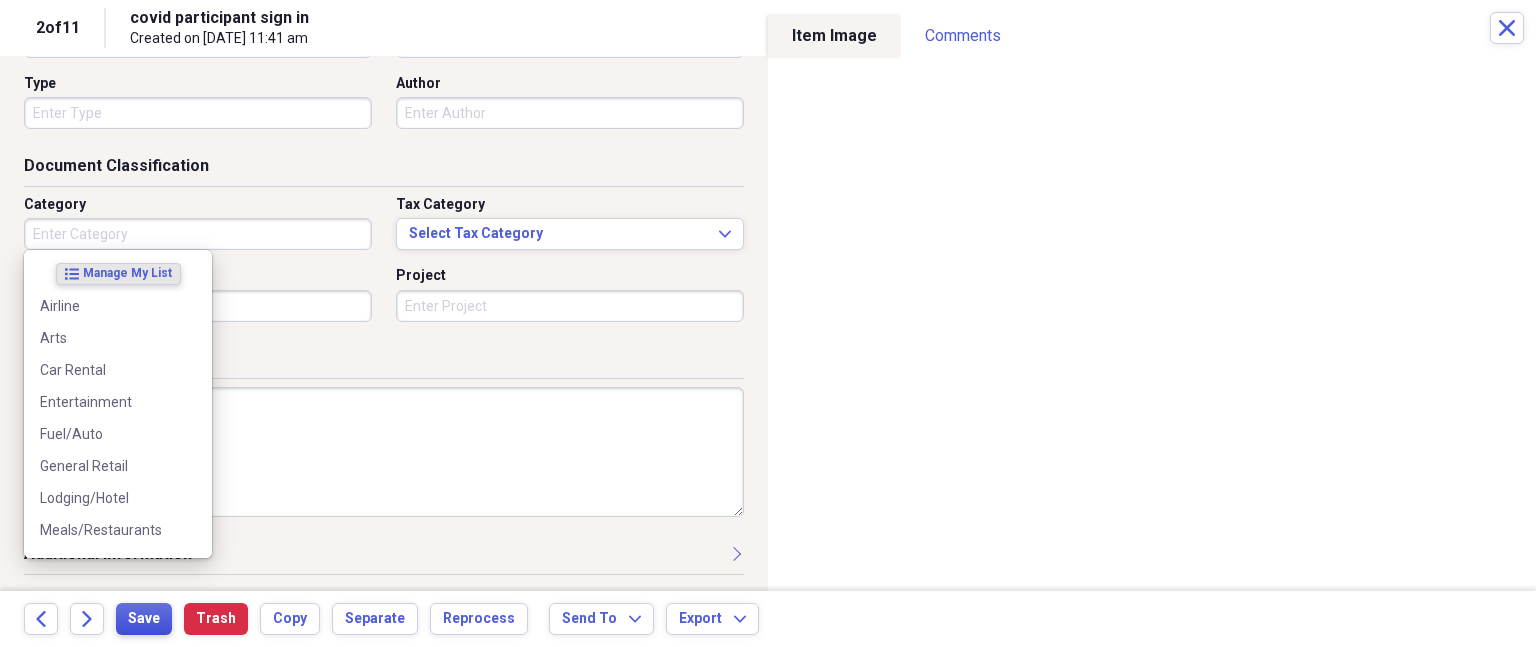 type 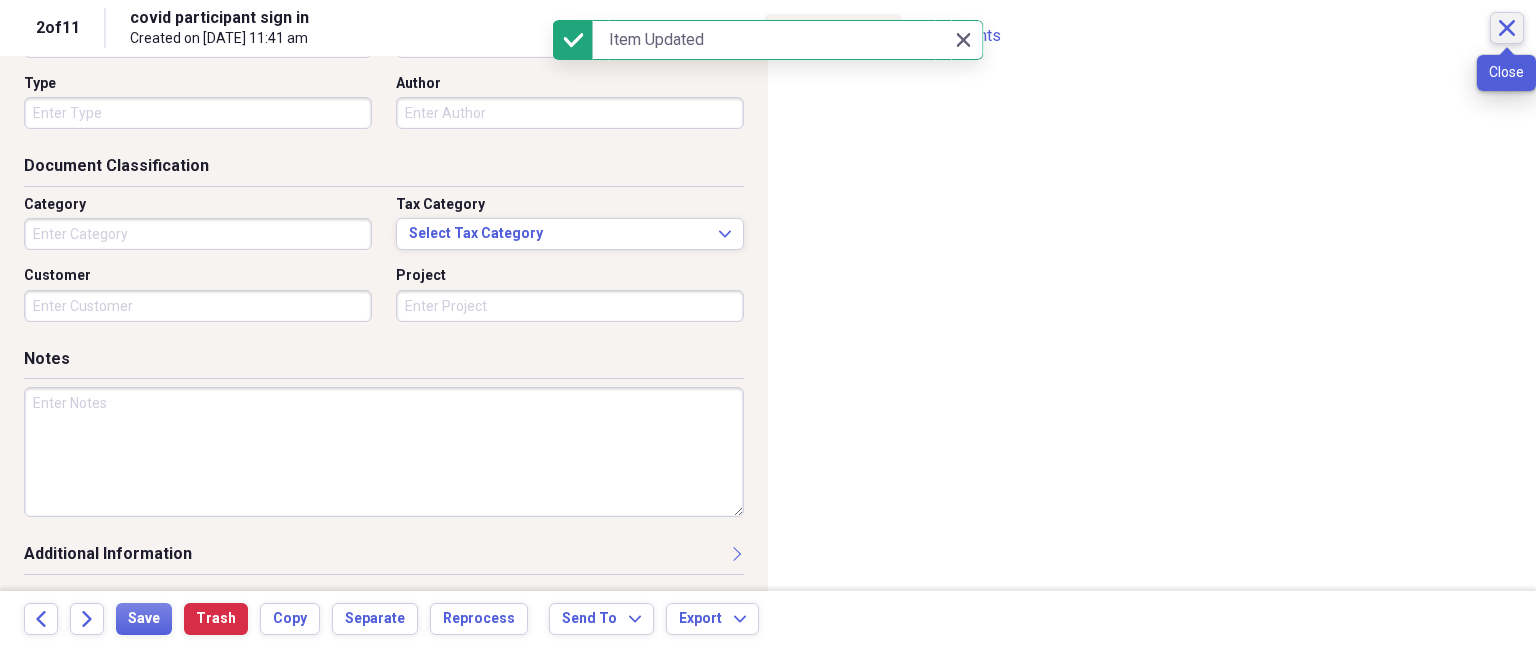 click on "Close" 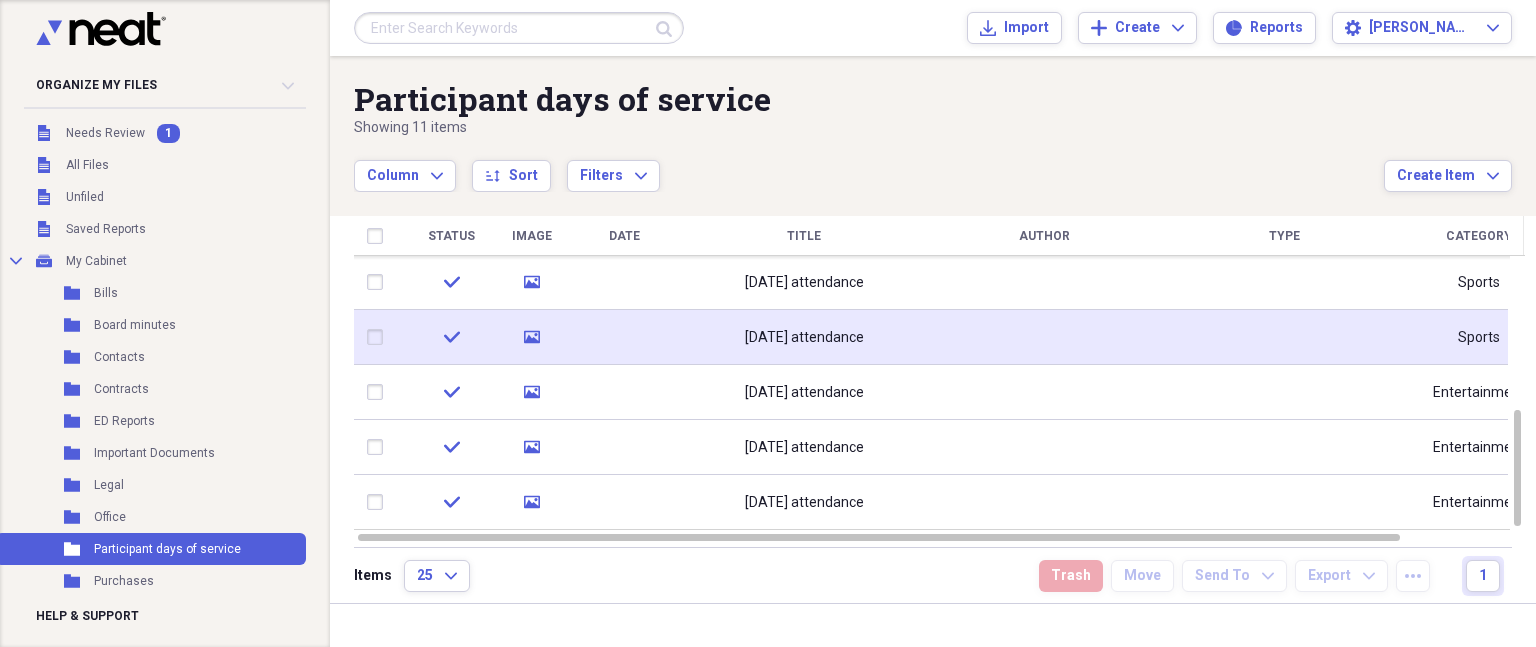 click at bounding box center (379, 337) 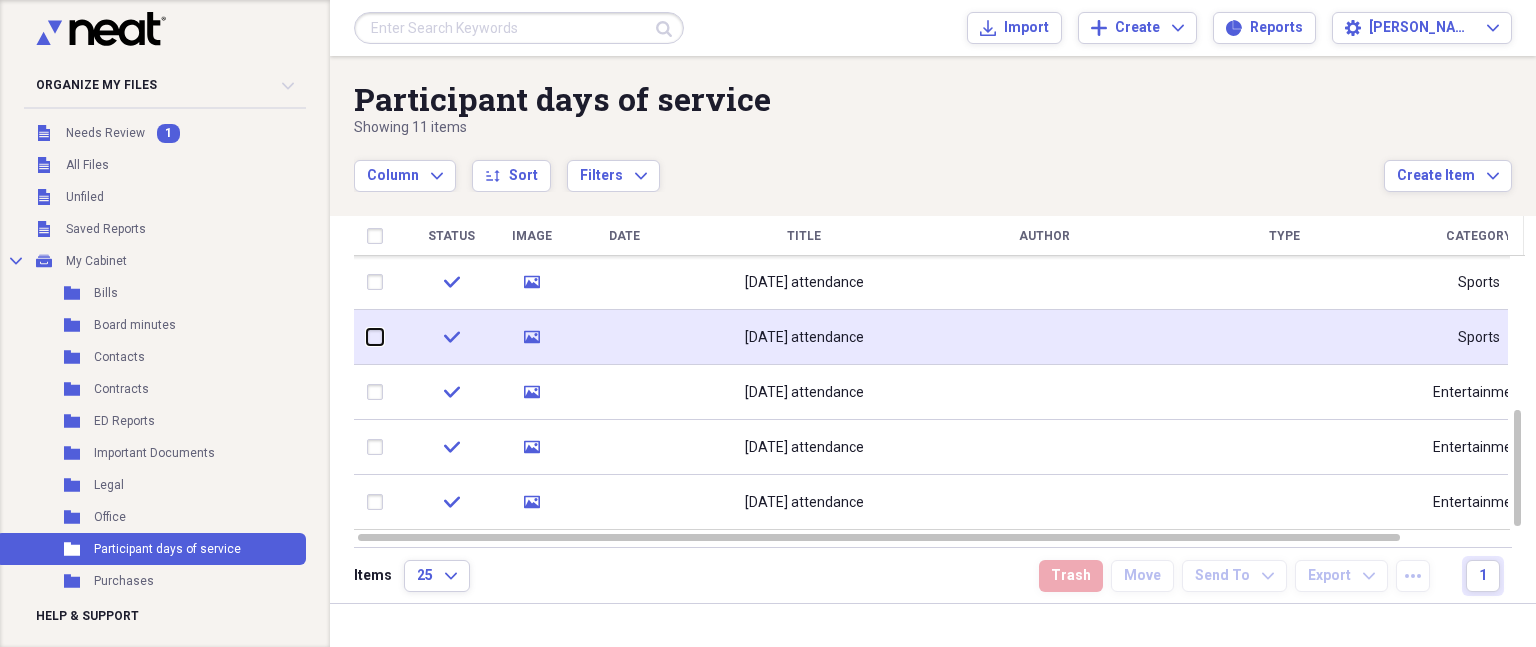 click at bounding box center (367, 337) 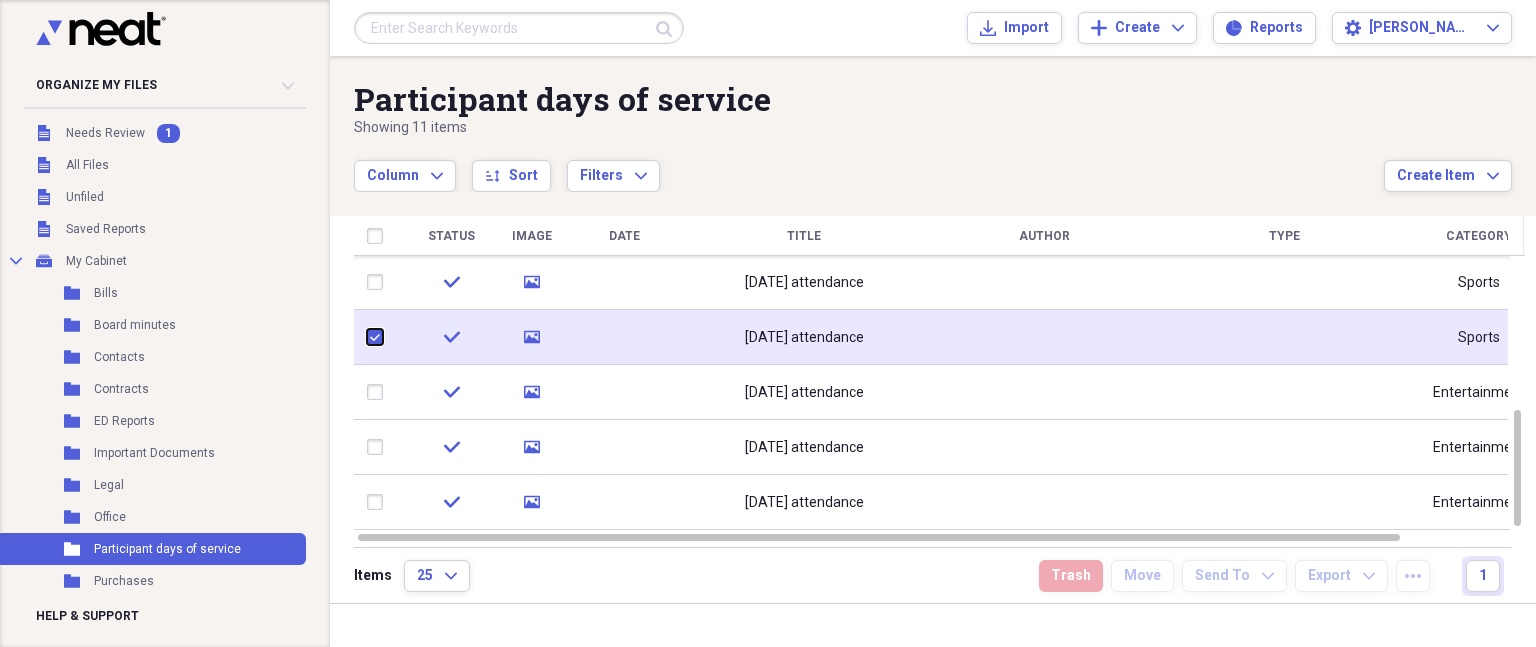checkbox on "true" 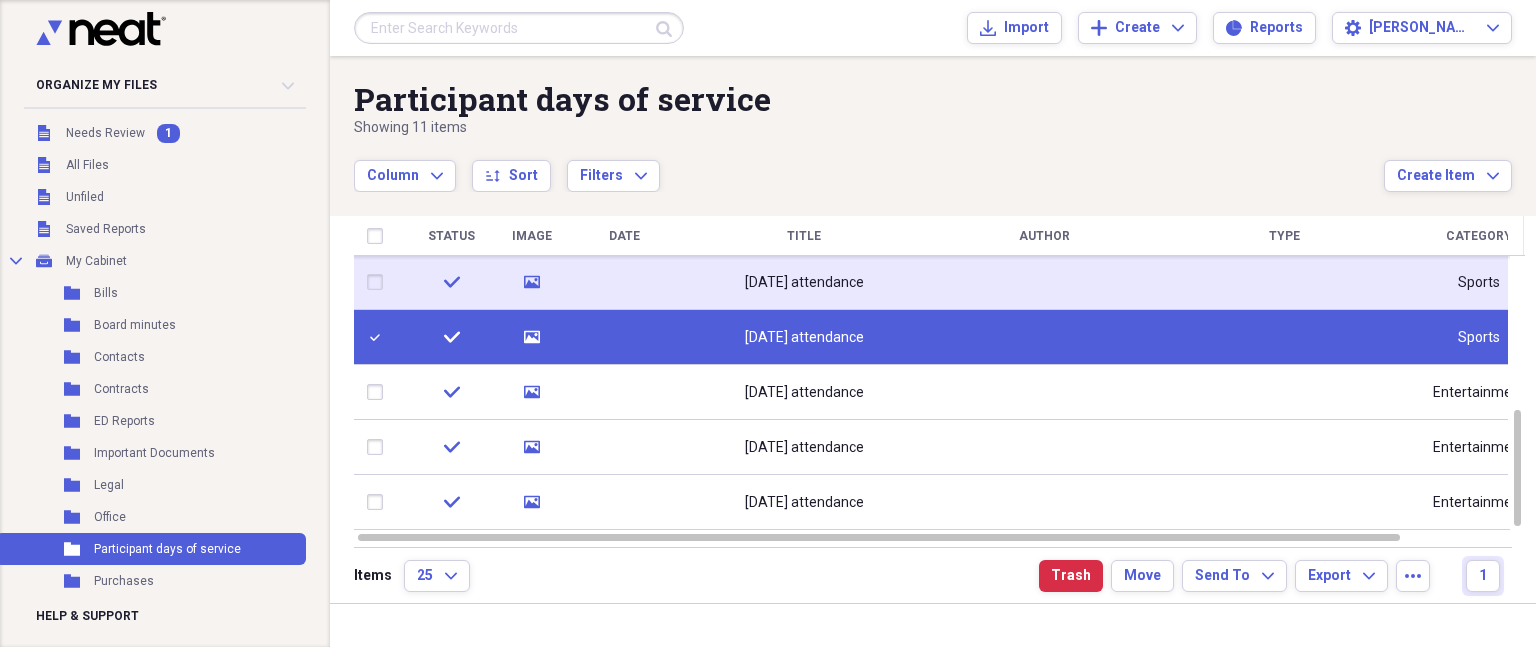 click at bounding box center [379, 282] 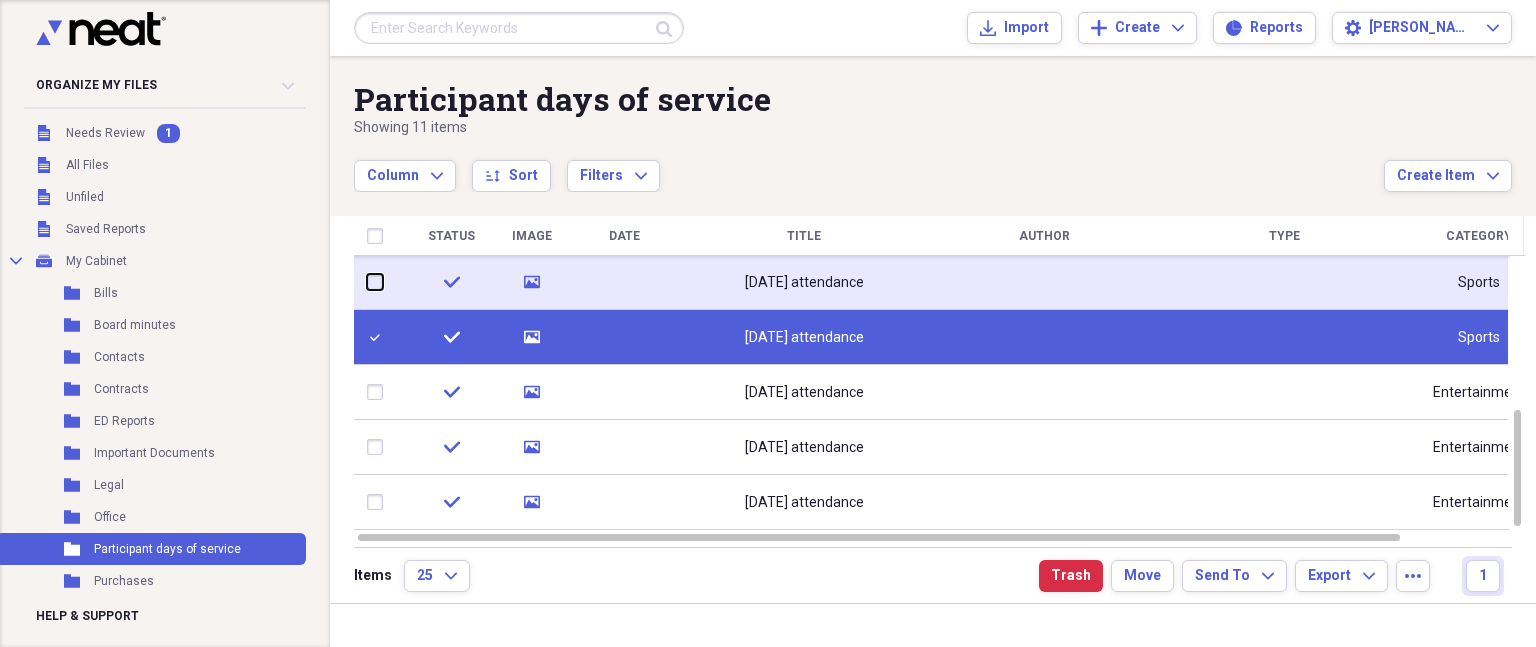 click at bounding box center (367, 282) 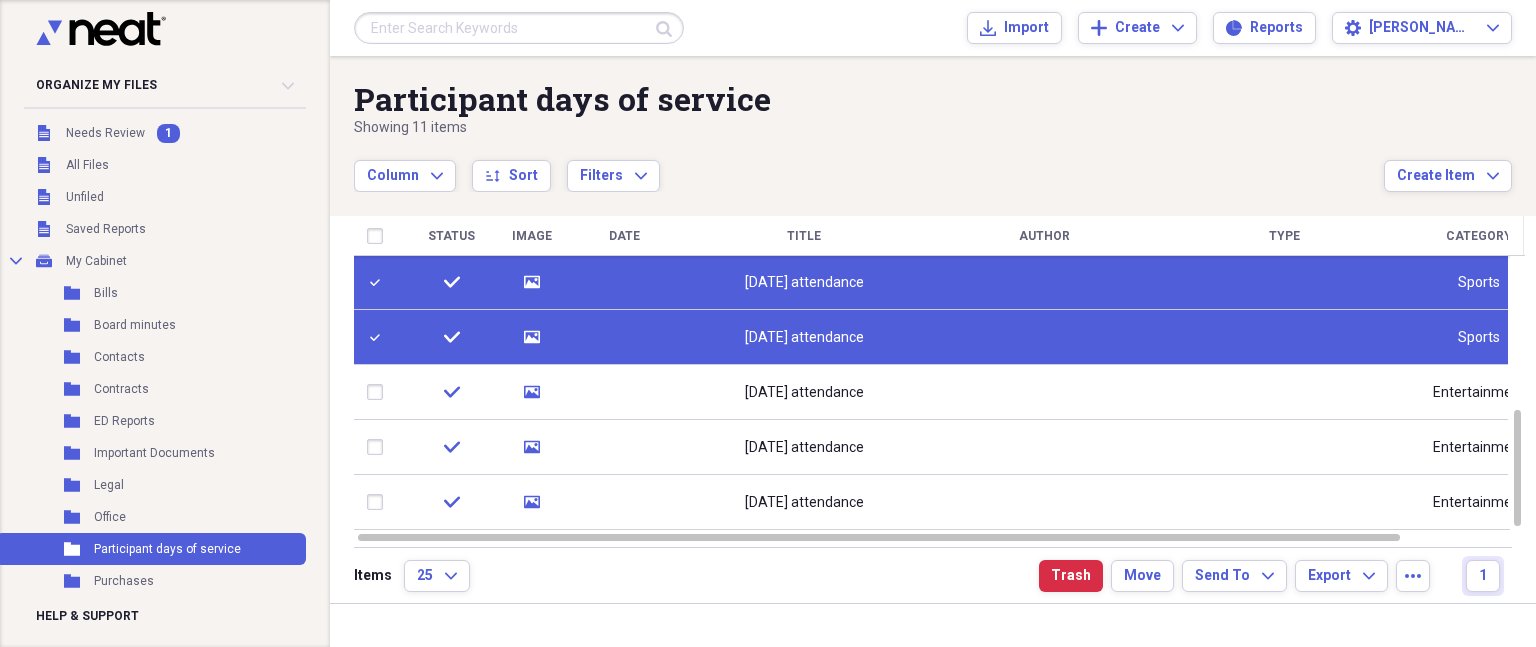 click at bounding box center [379, 282] 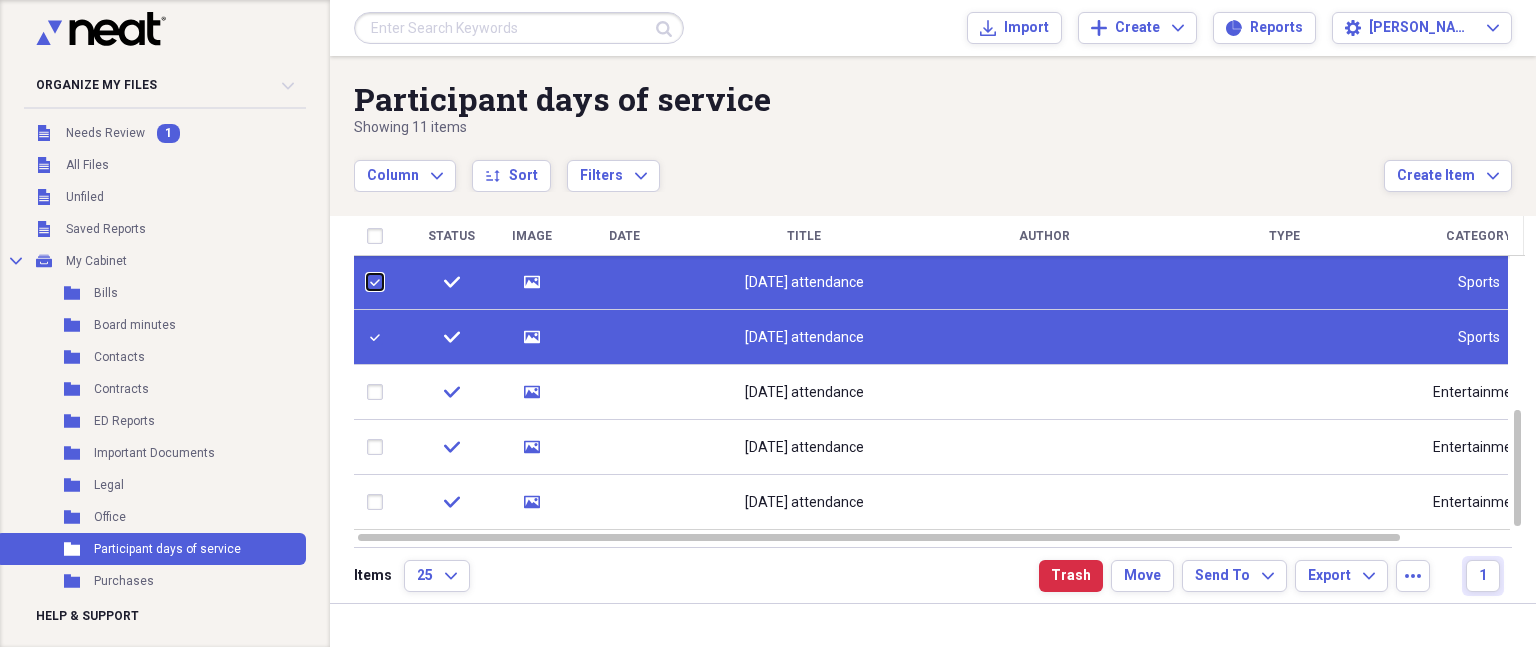 click at bounding box center [367, 282] 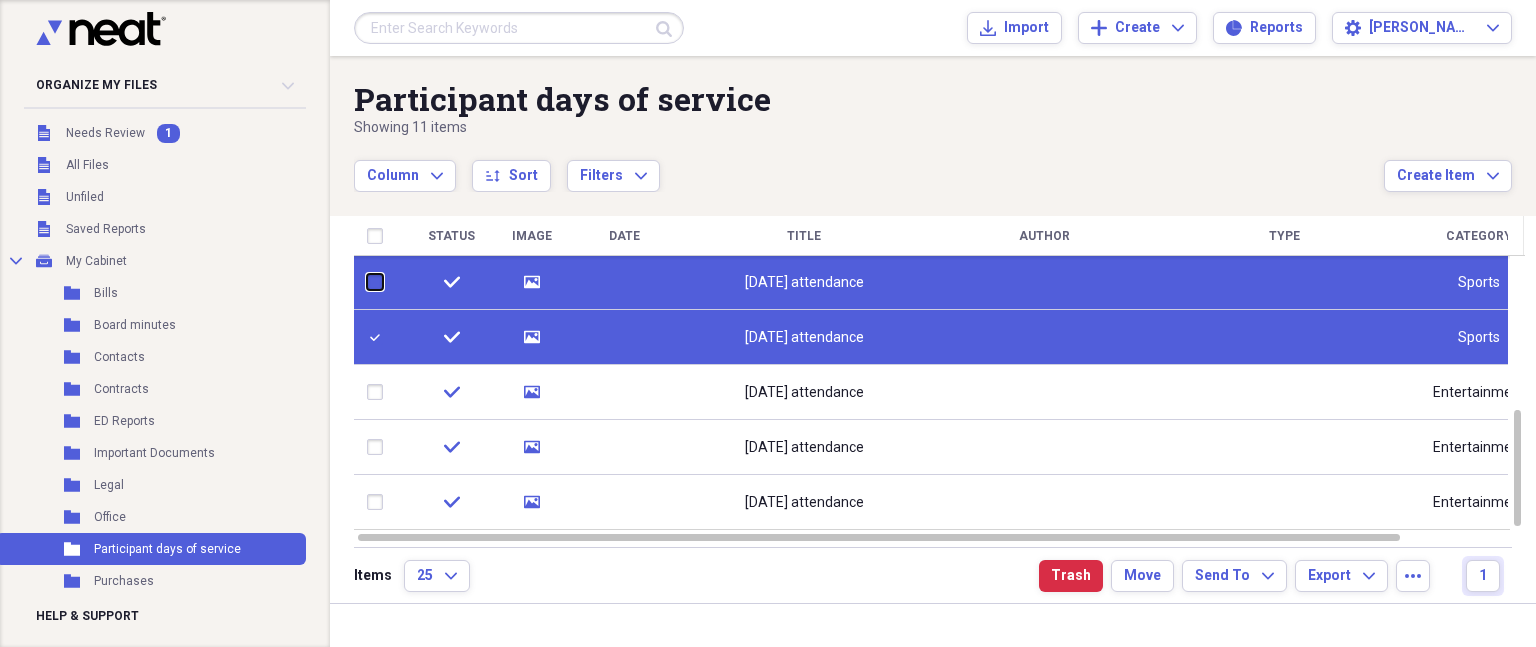 checkbox on "false" 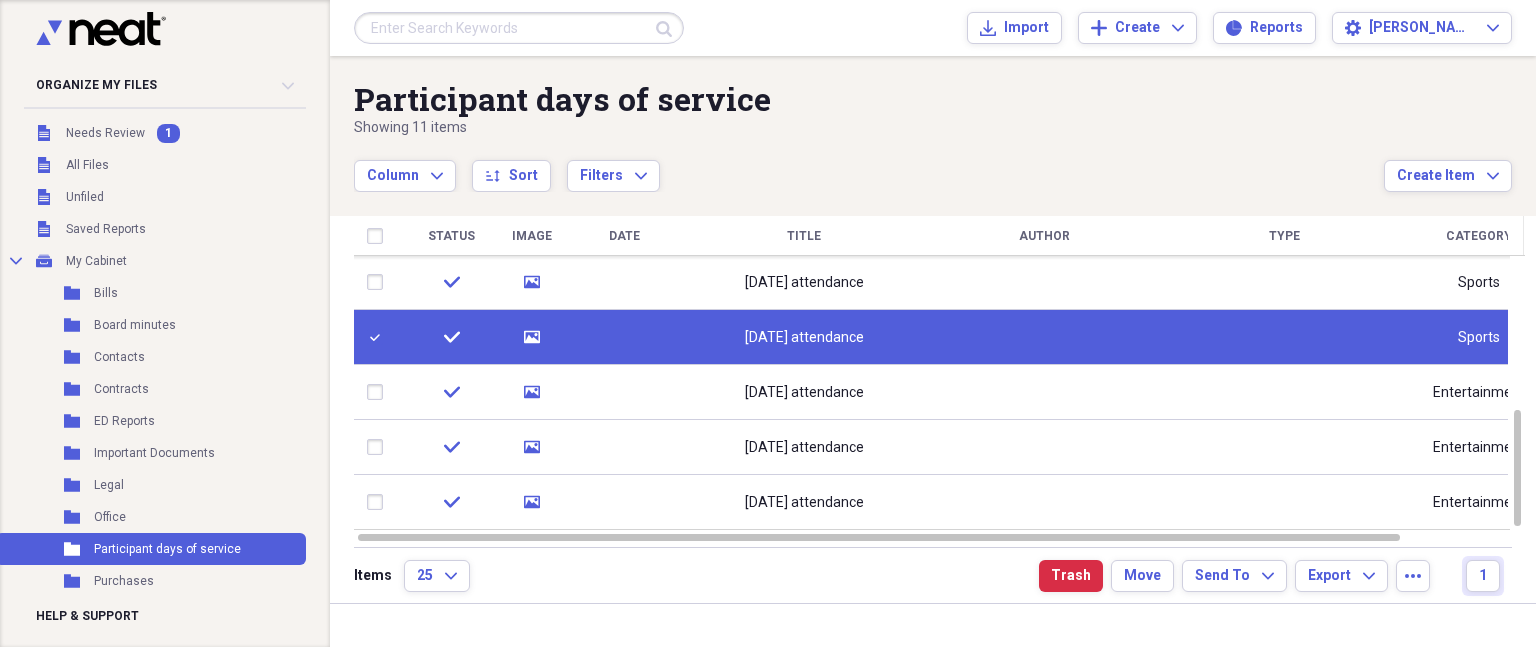 click at bounding box center [379, 337] 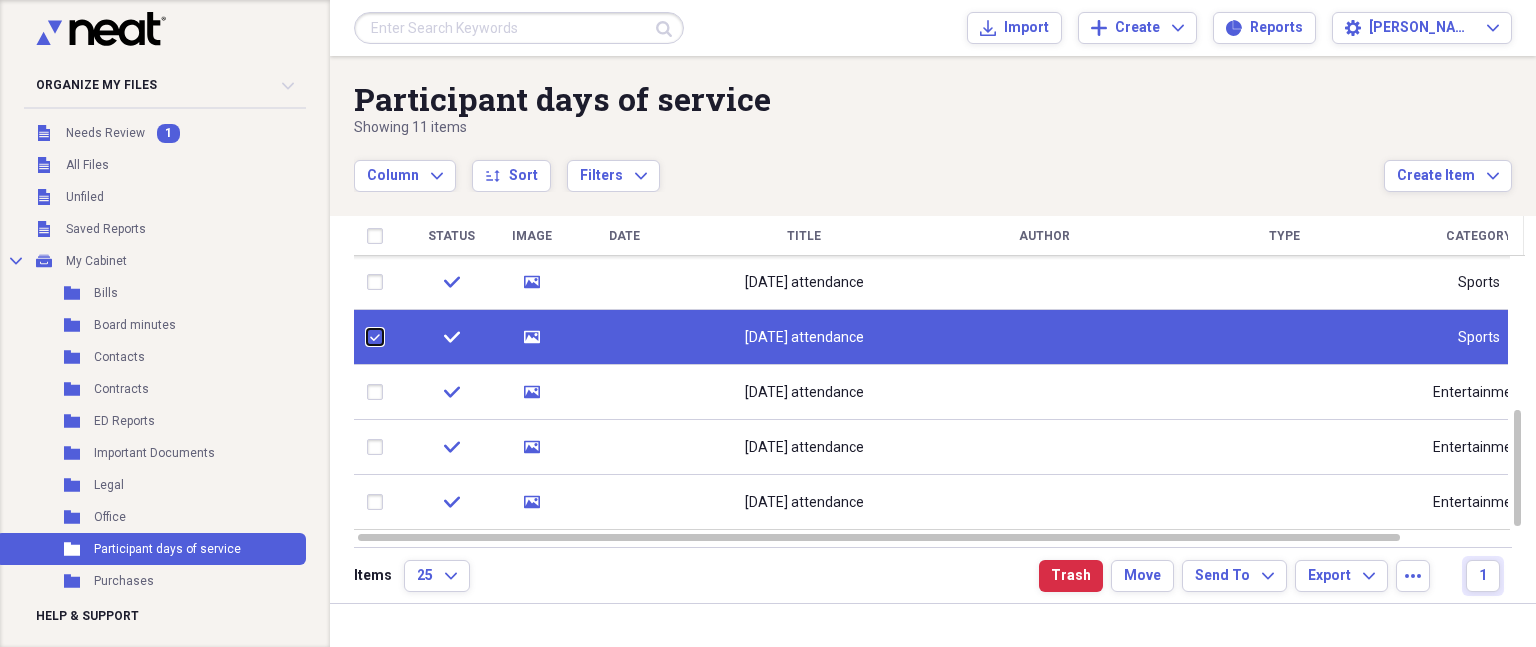 click at bounding box center (367, 337) 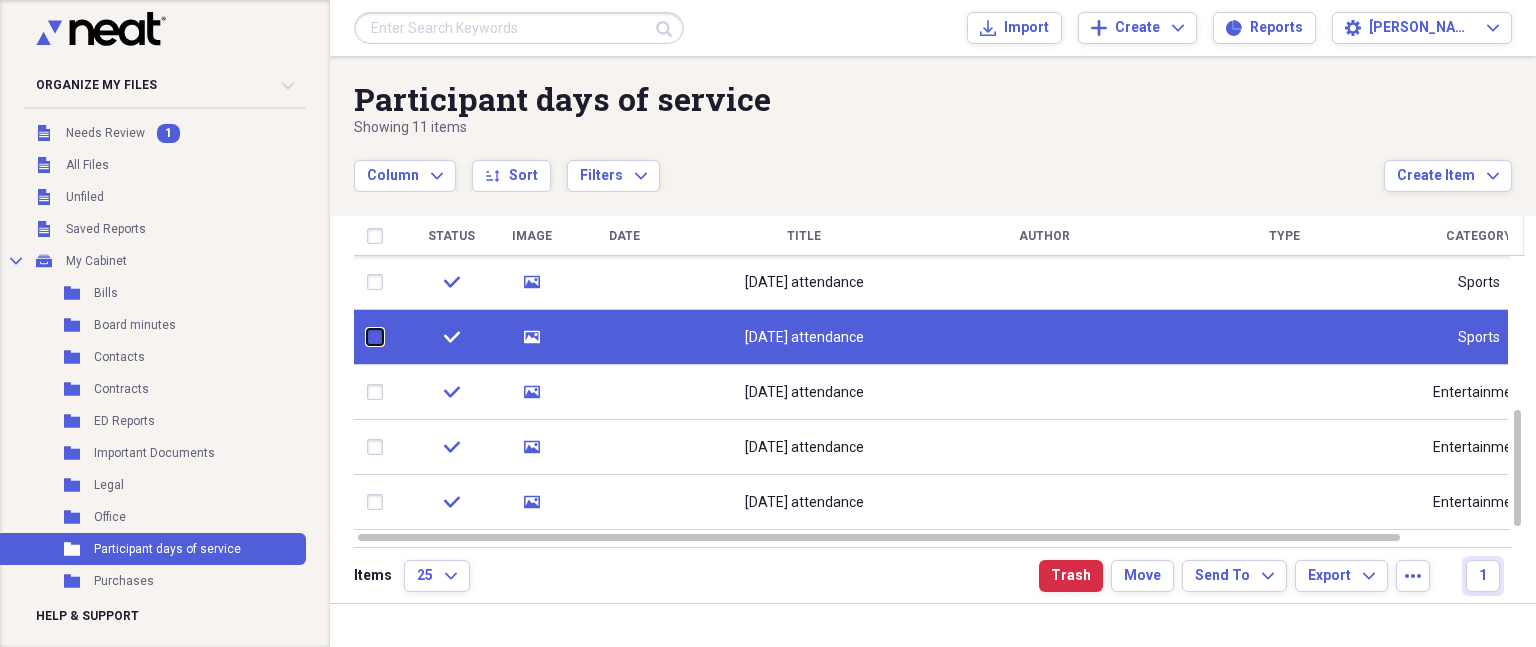checkbox on "false" 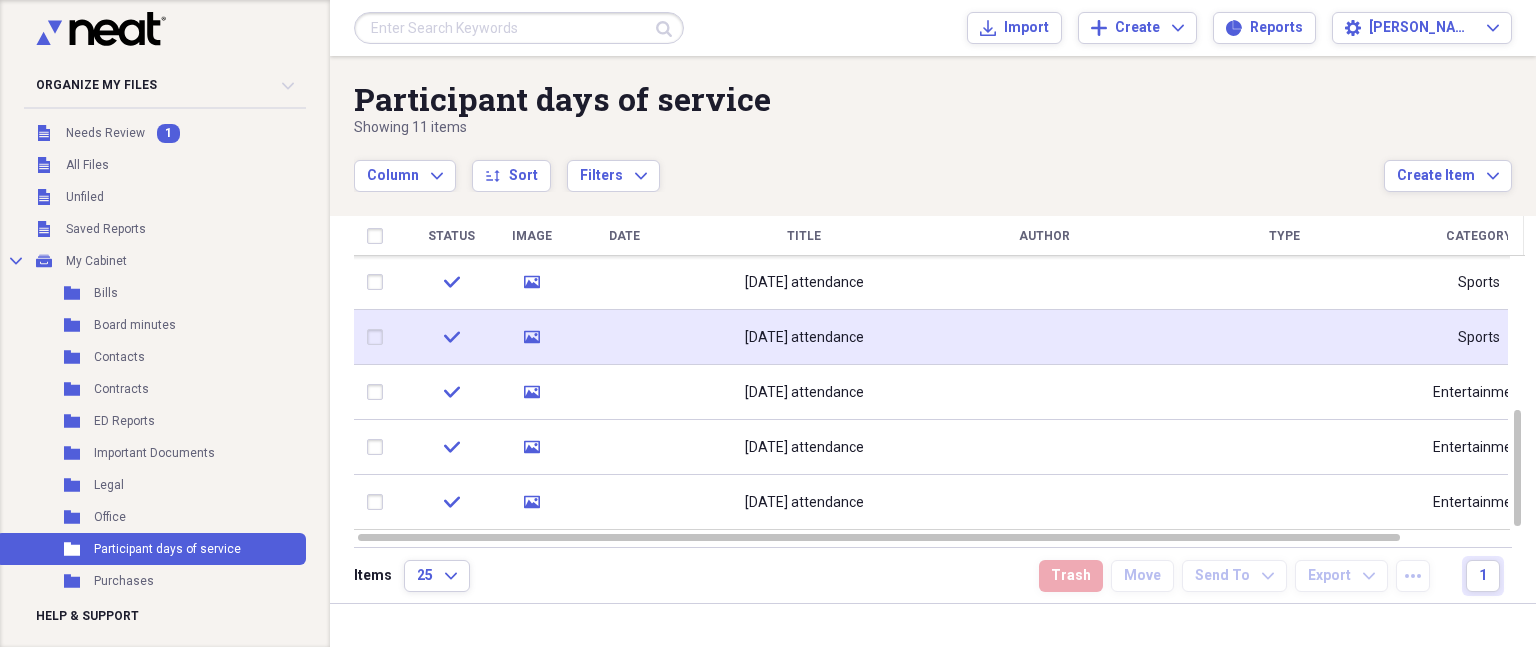 click on "[DATE] attendance" at bounding box center [804, 337] 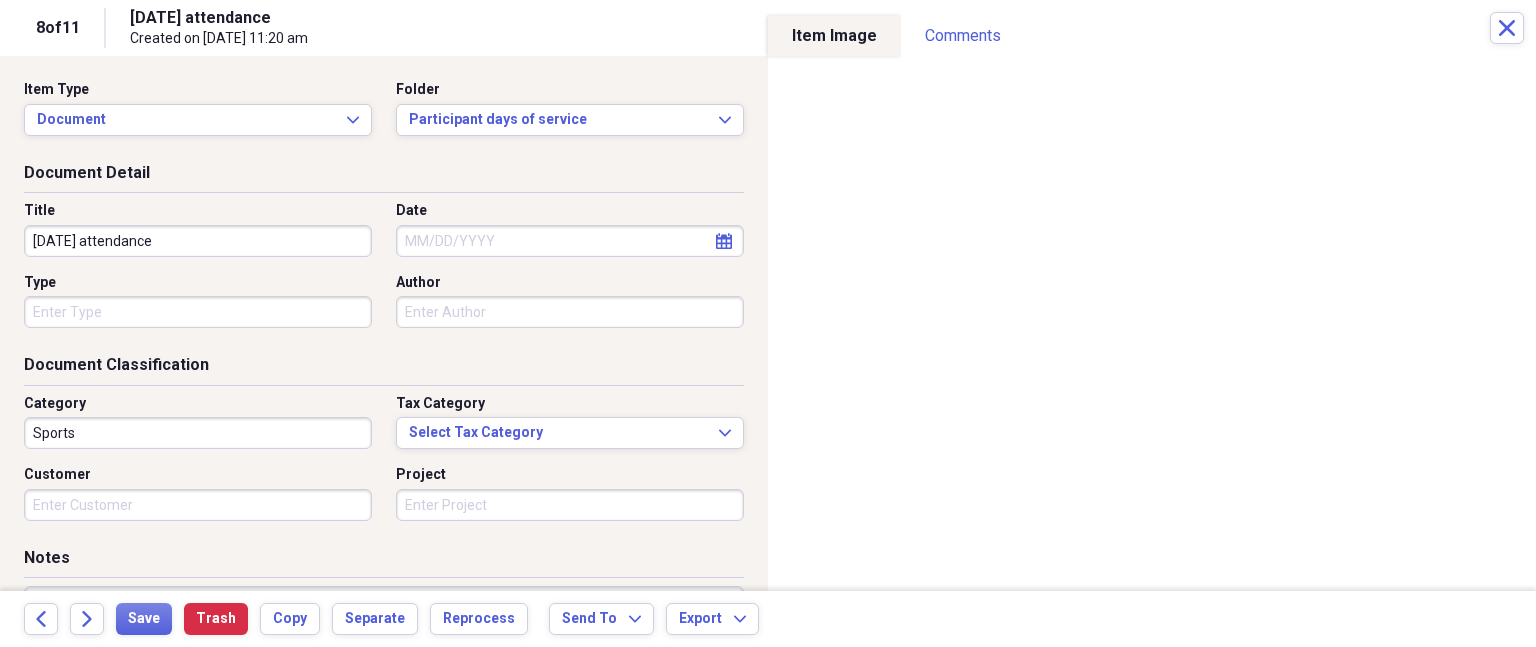 click on "Sports" at bounding box center [198, 433] 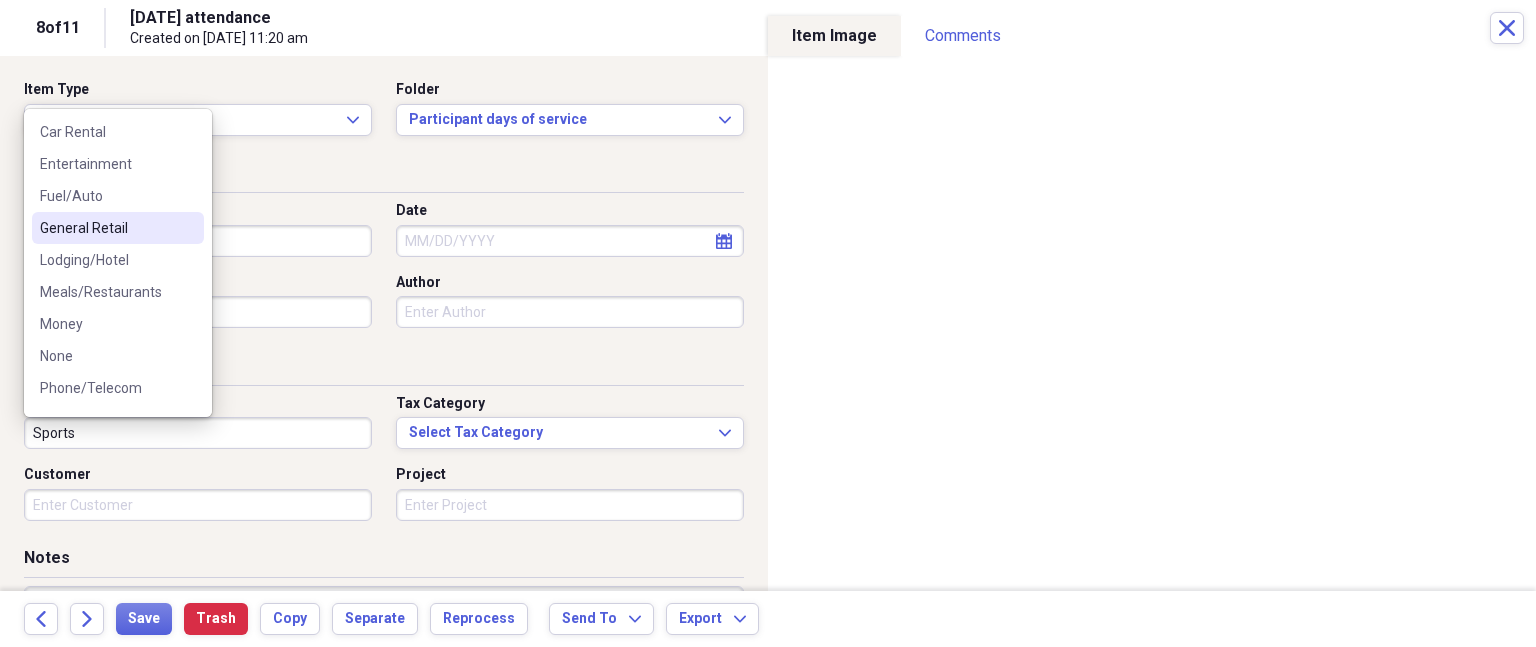 scroll, scrollTop: 100, scrollLeft: 0, axis: vertical 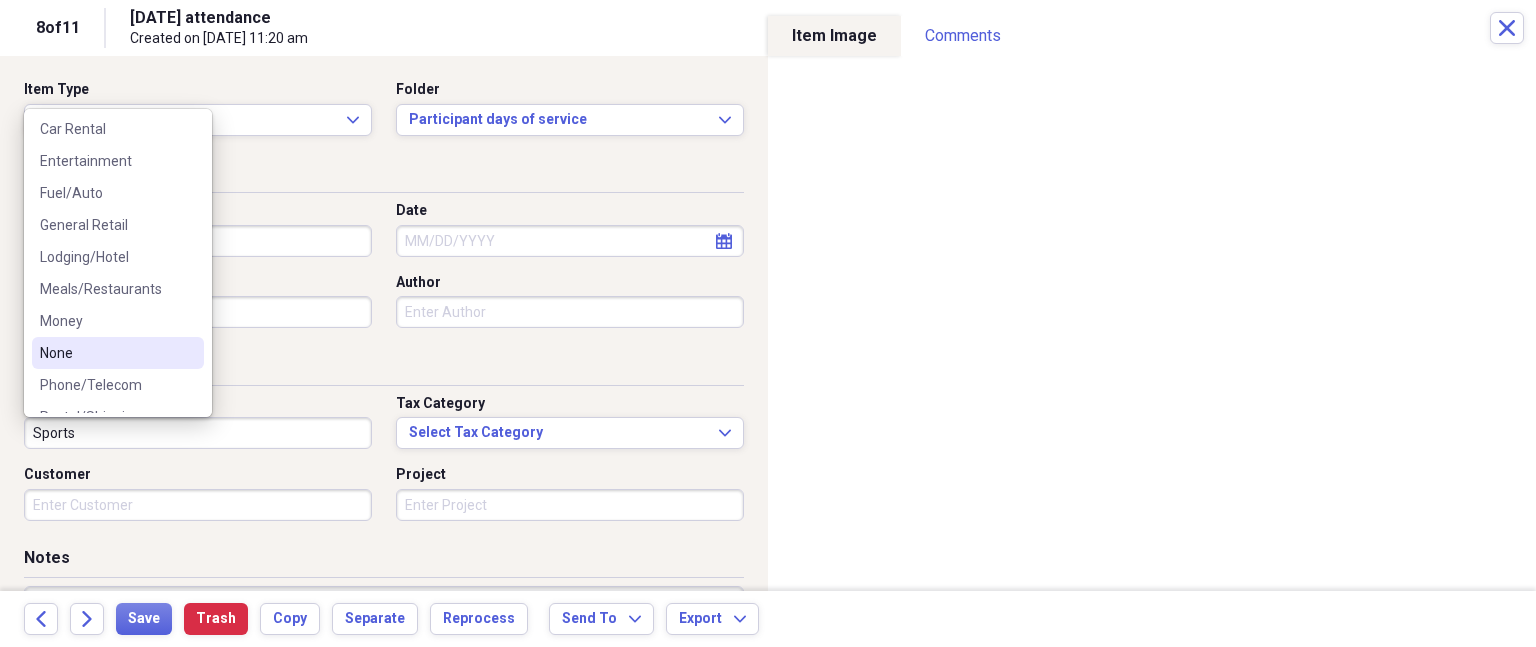 click on "None" at bounding box center (106, 353) 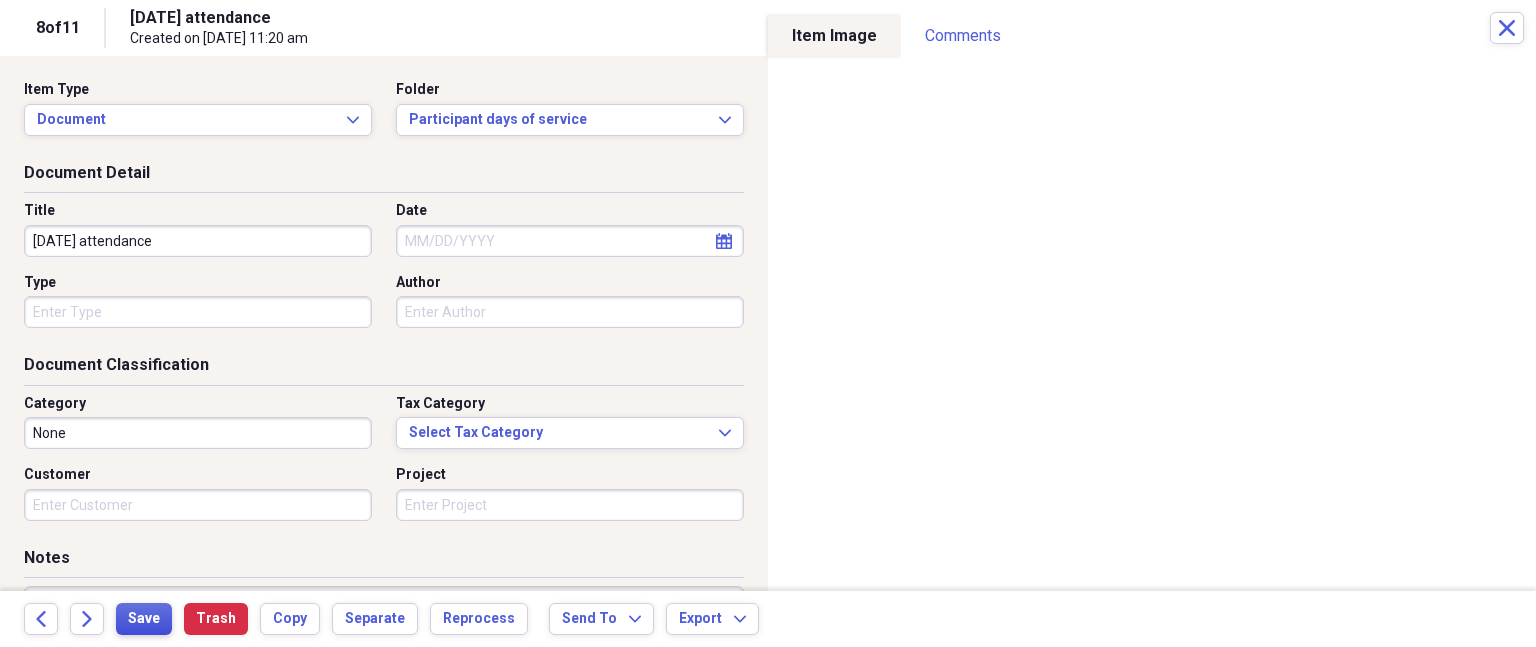 click on "Save" at bounding box center [144, 619] 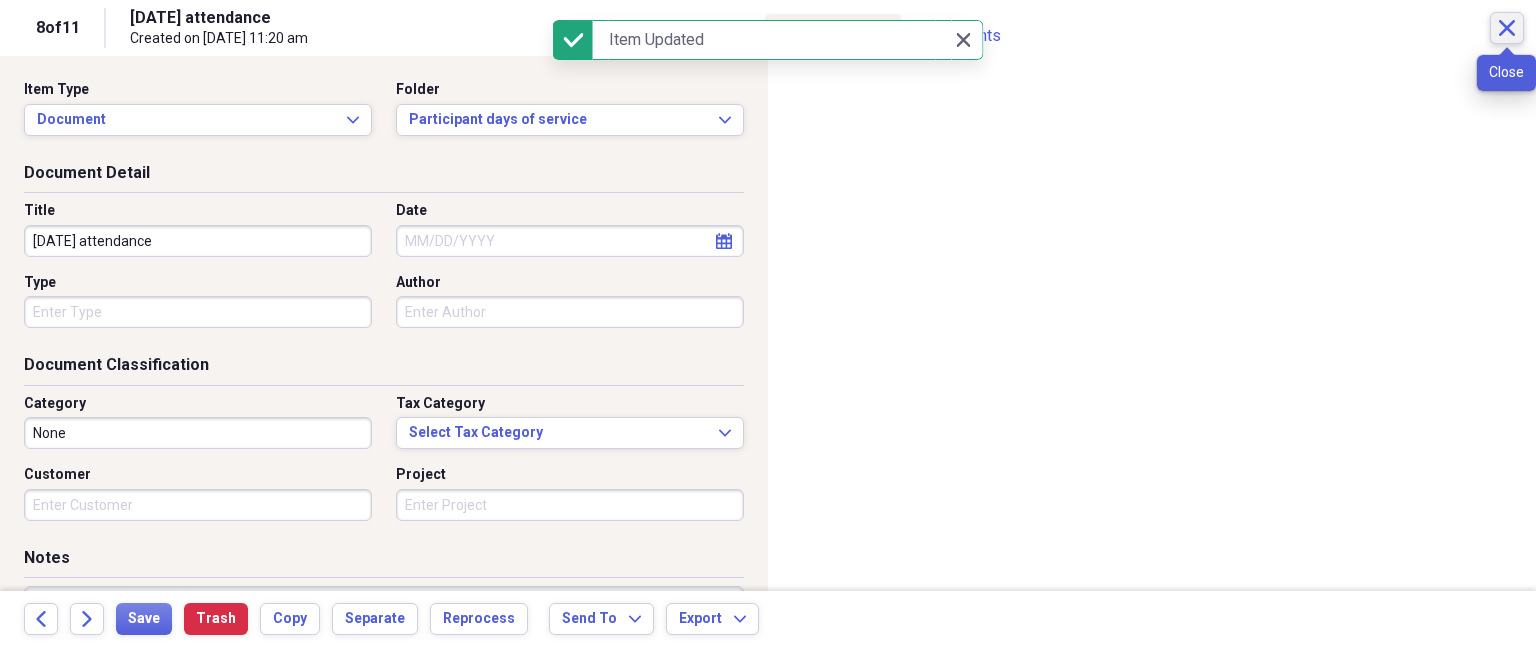 click on "Close" at bounding box center (1507, 28) 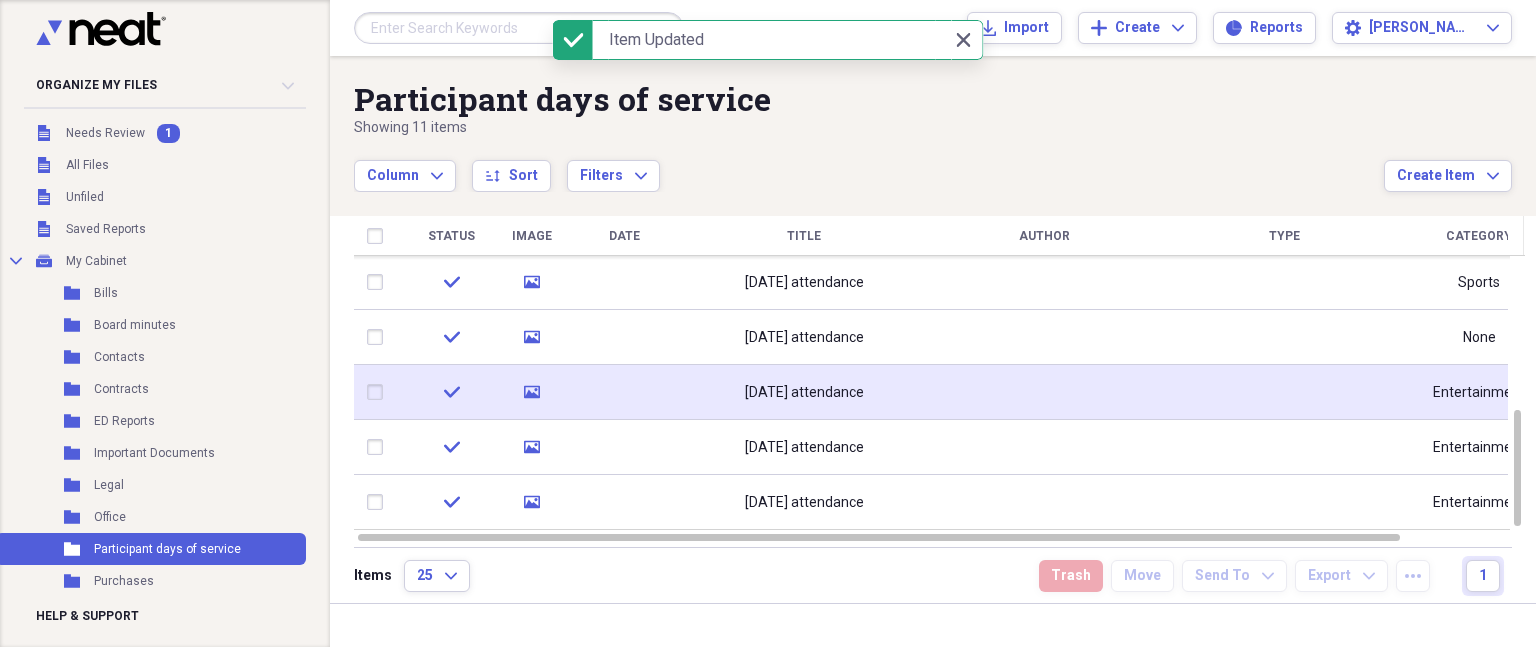 click at bounding box center [1044, 392] 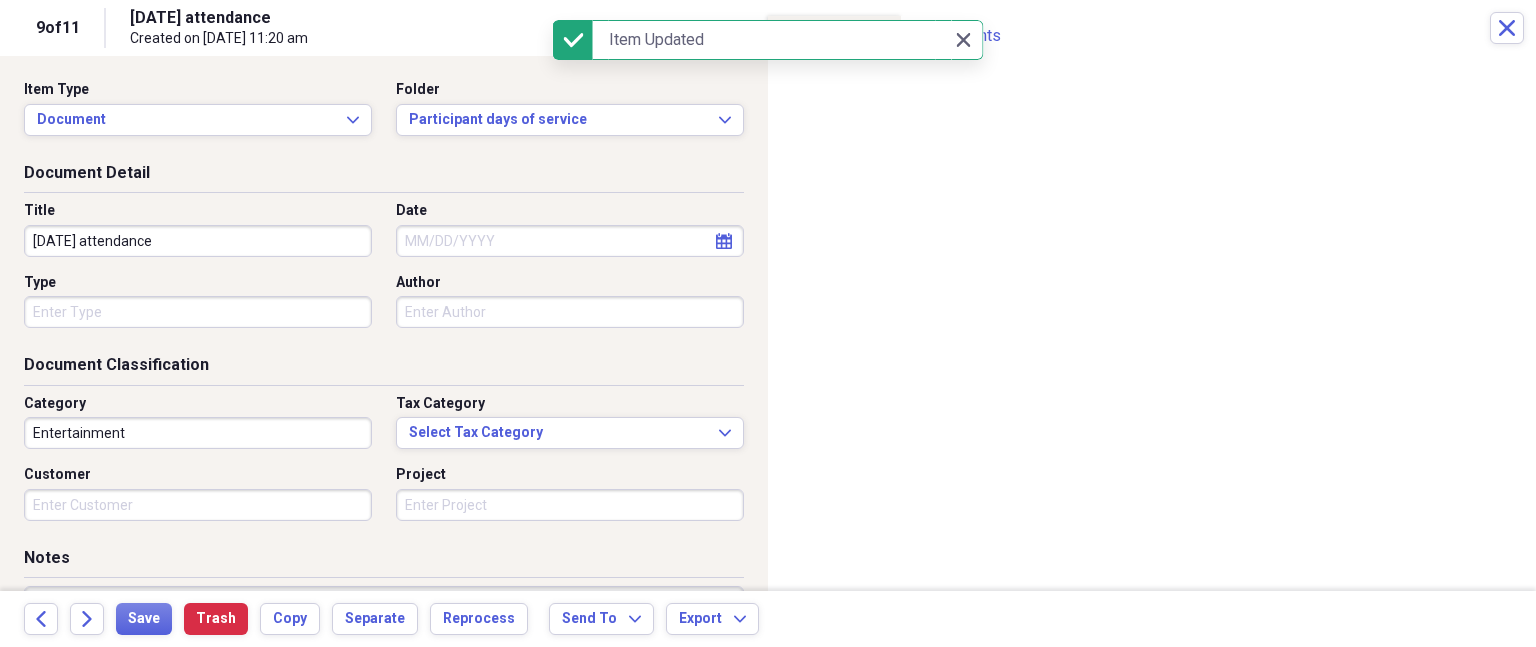 click on "Entertainment" at bounding box center (198, 433) 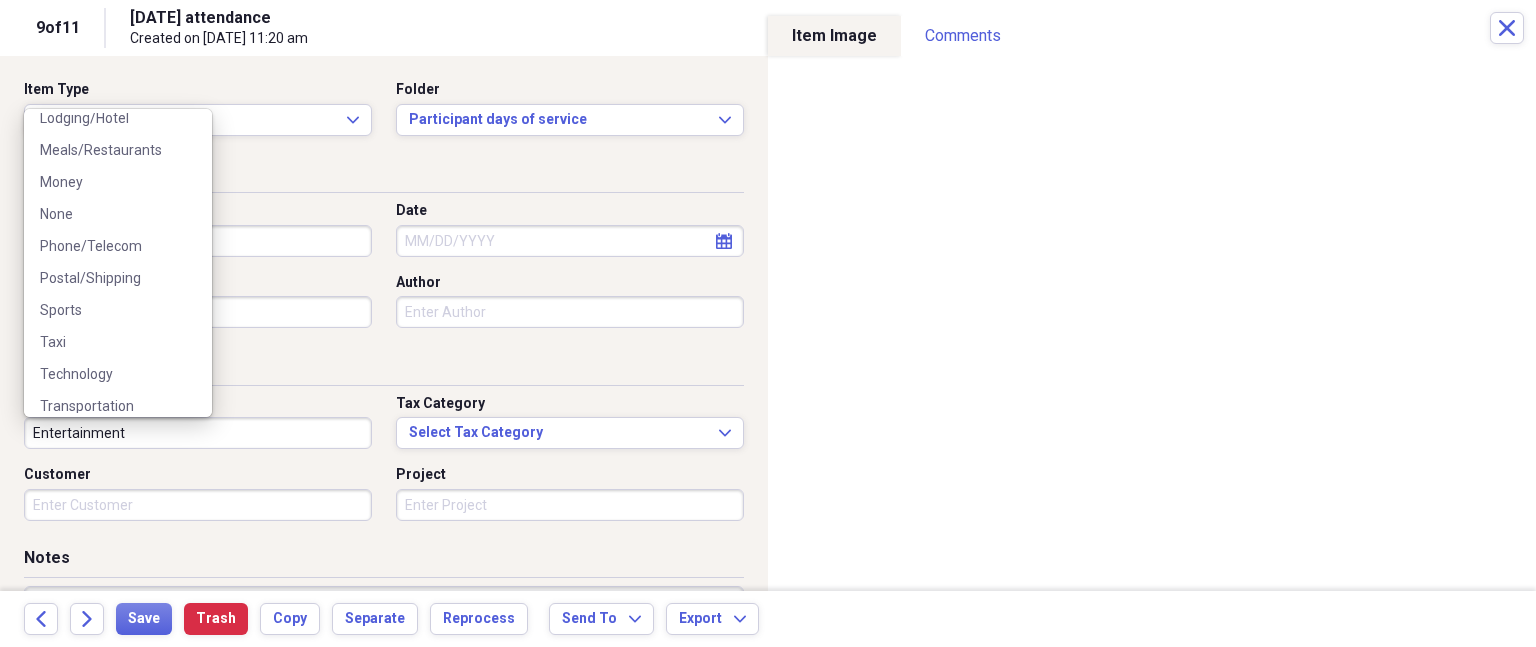 scroll, scrollTop: 284, scrollLeft: 0, axis: vertical 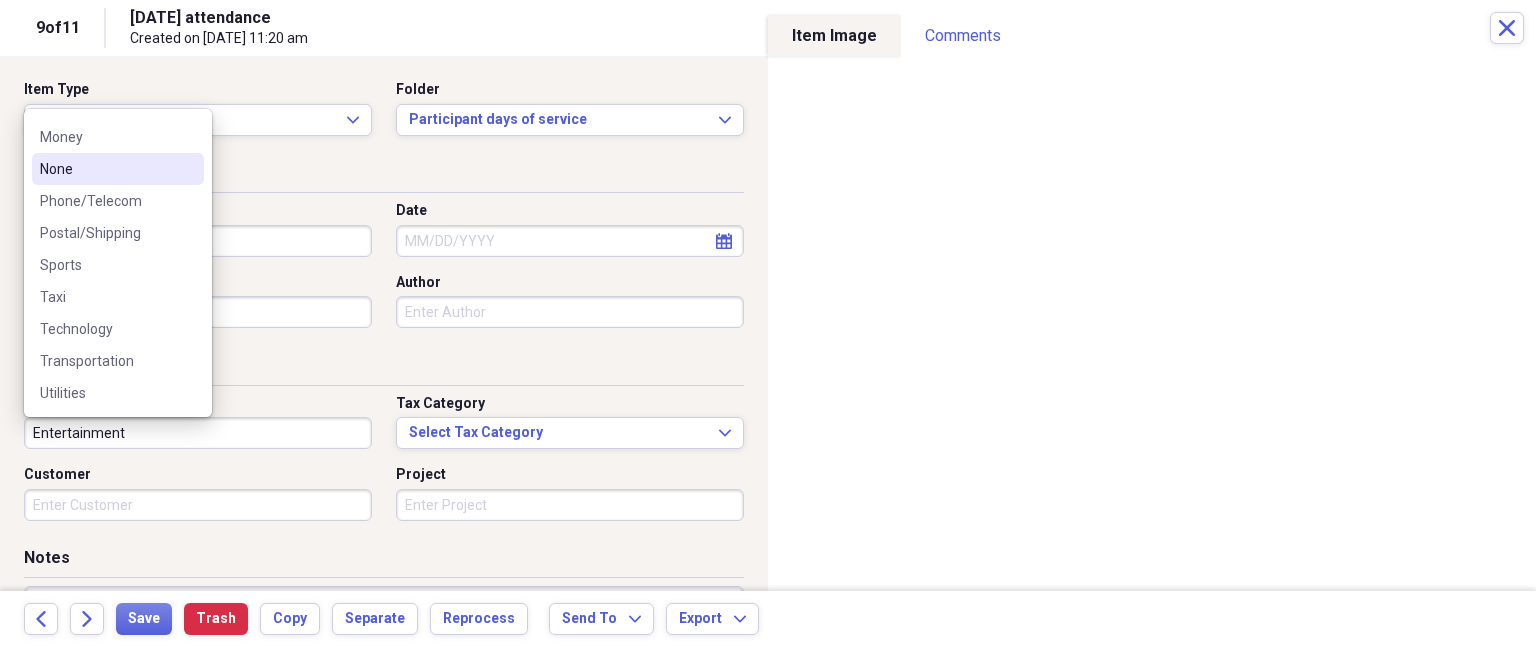 click on "None" at bounding box center (106, 169) 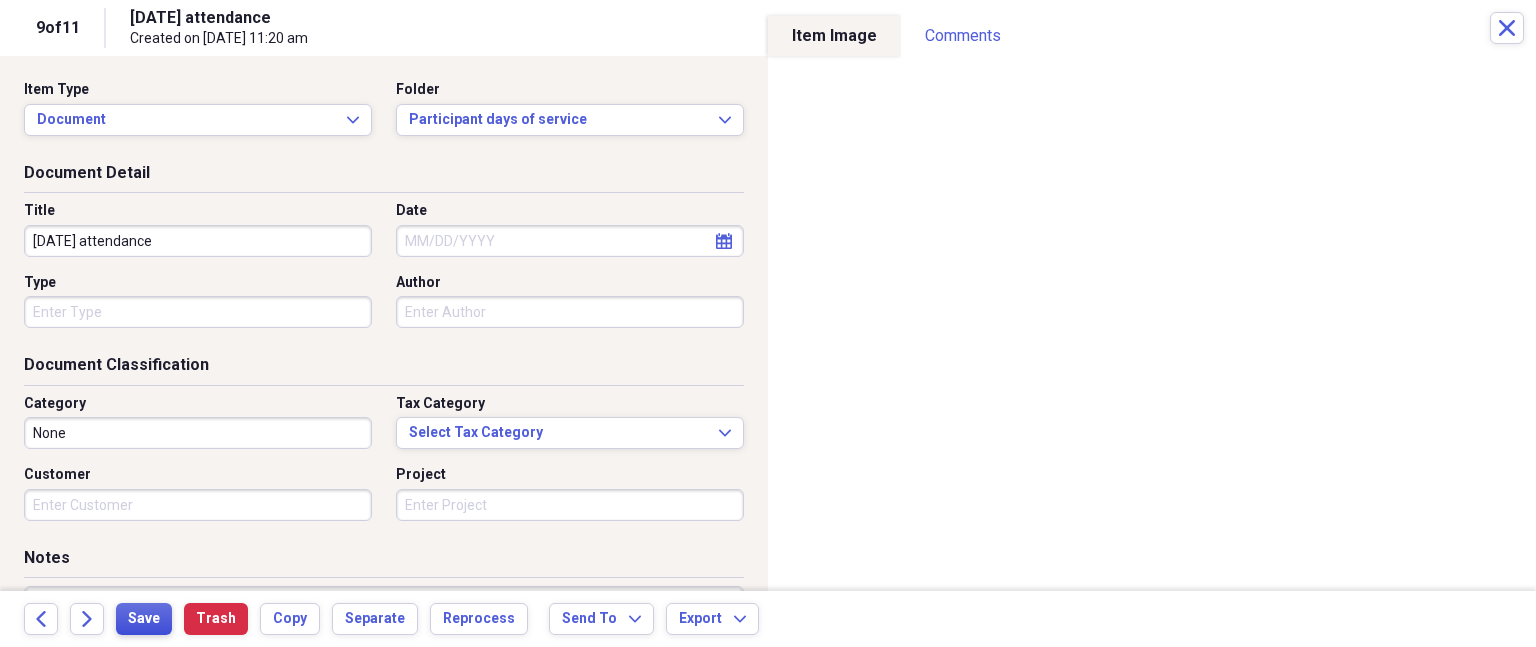 click on "Save" at bounding box center [144, 619] 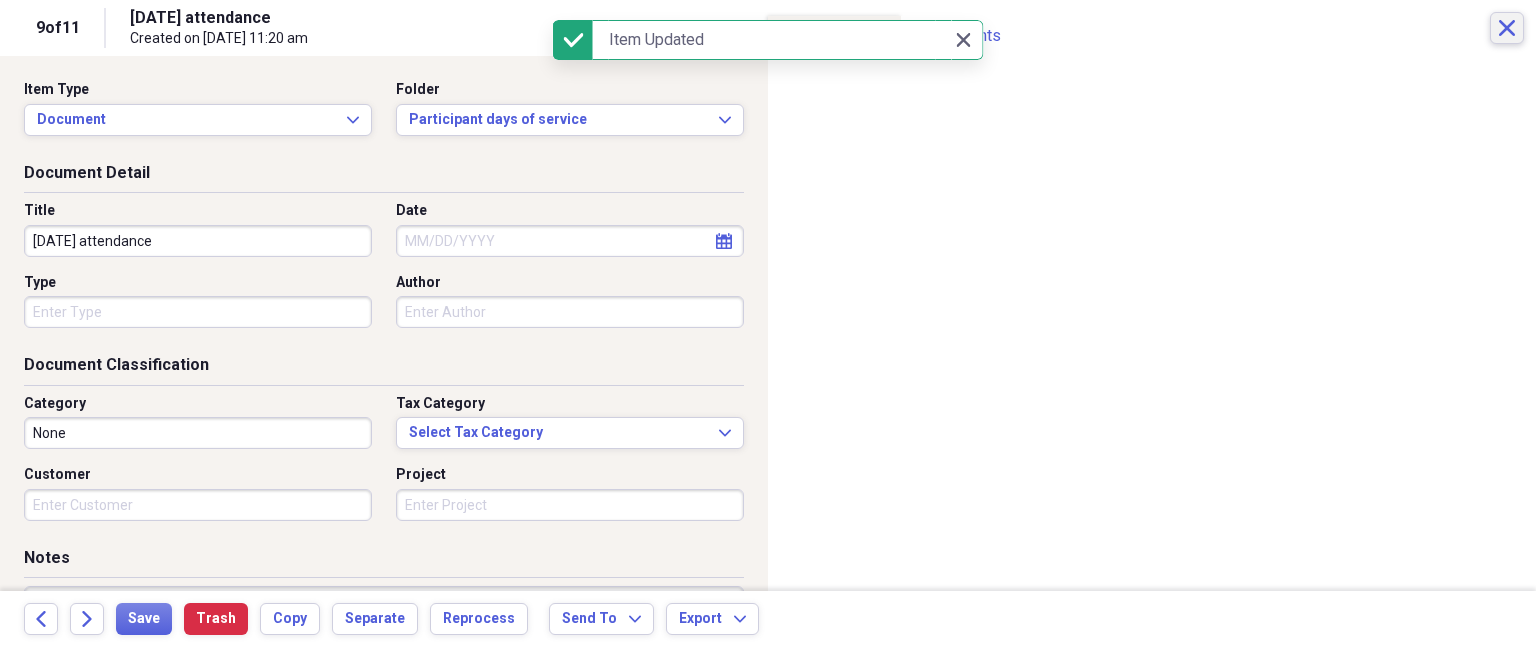 click on "Close" at bounding box center (1507, 28) 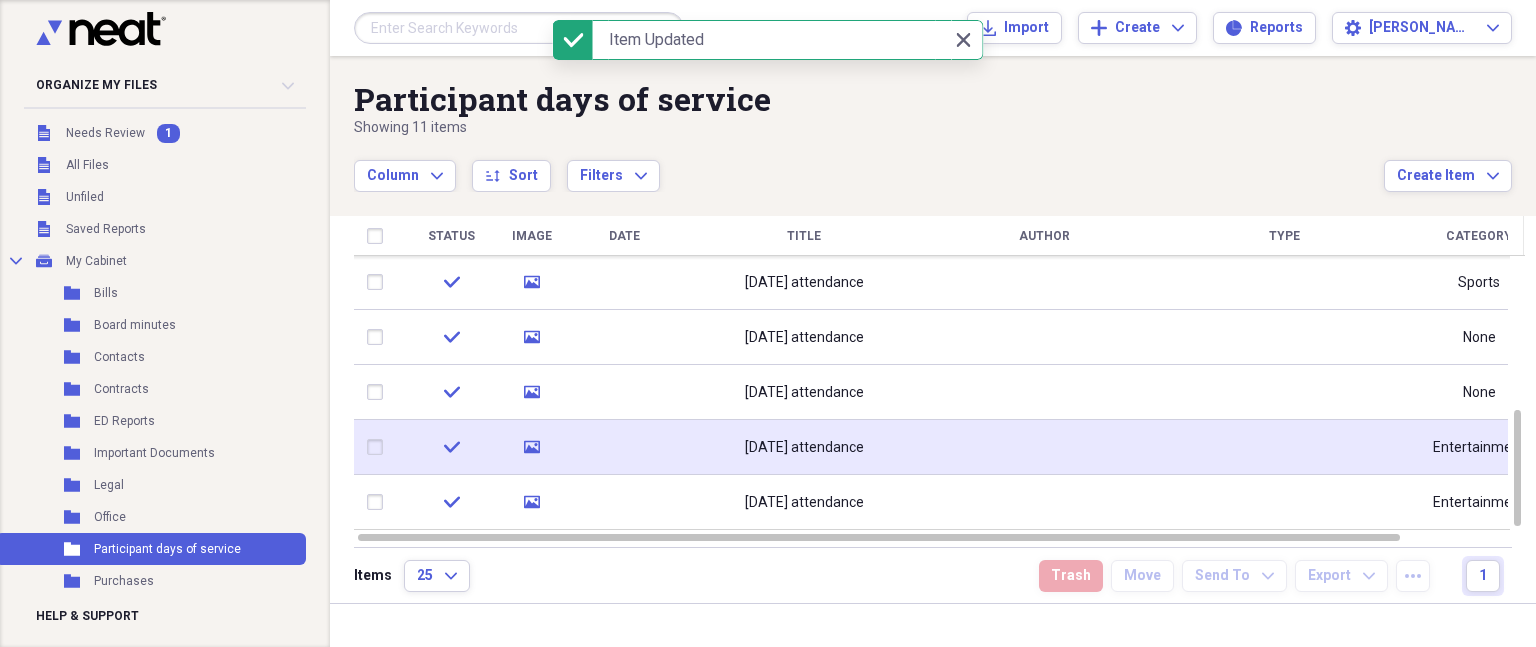 click at bounding box center [1284, 447] 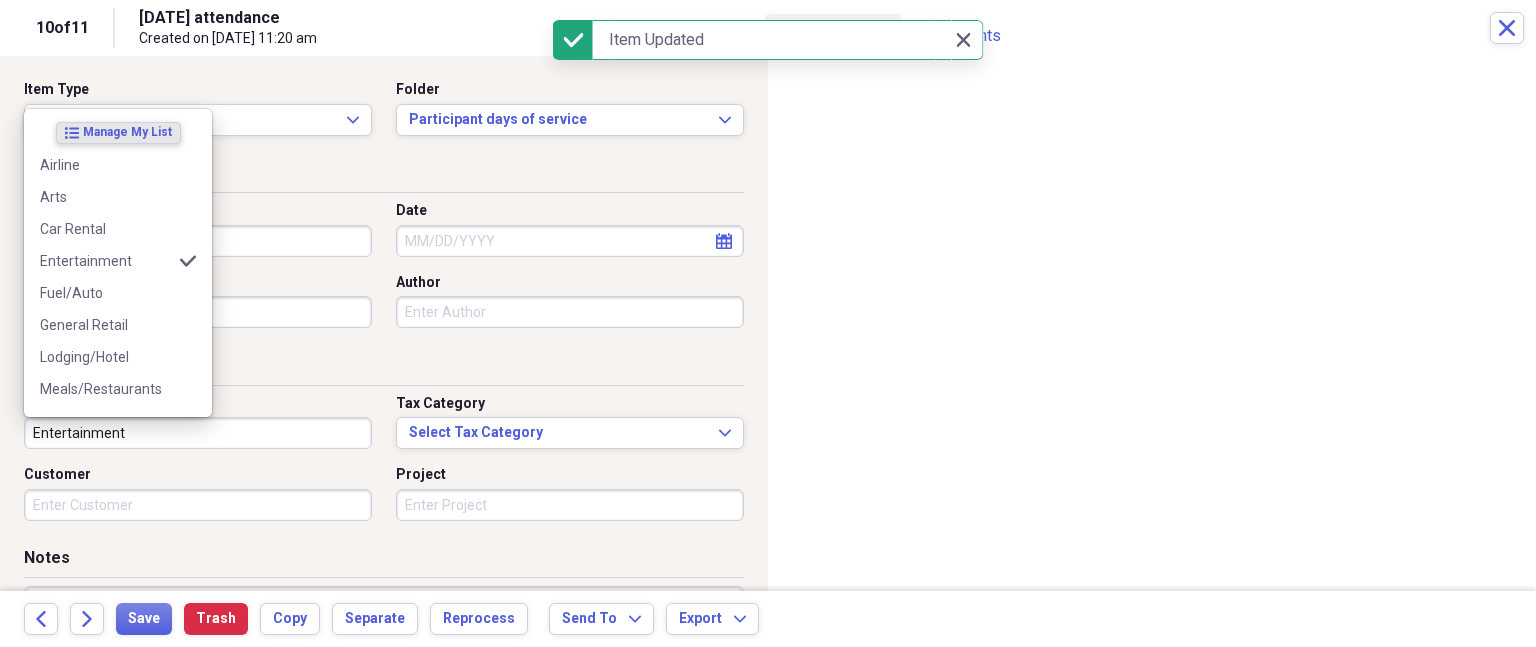 click on "Entertainment" at bounding box center (198, 433) 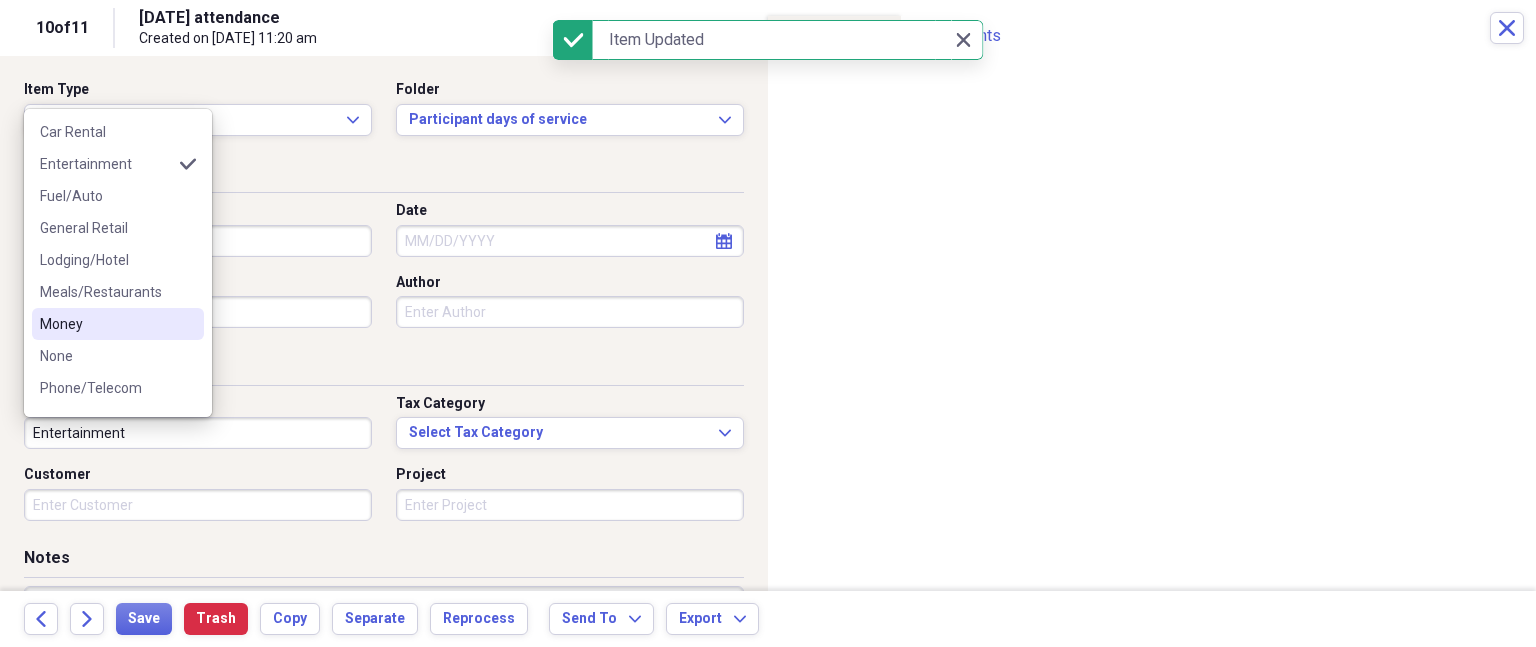 scroll, scrollTop: 100, scrollLeft: 0, axis: vertical 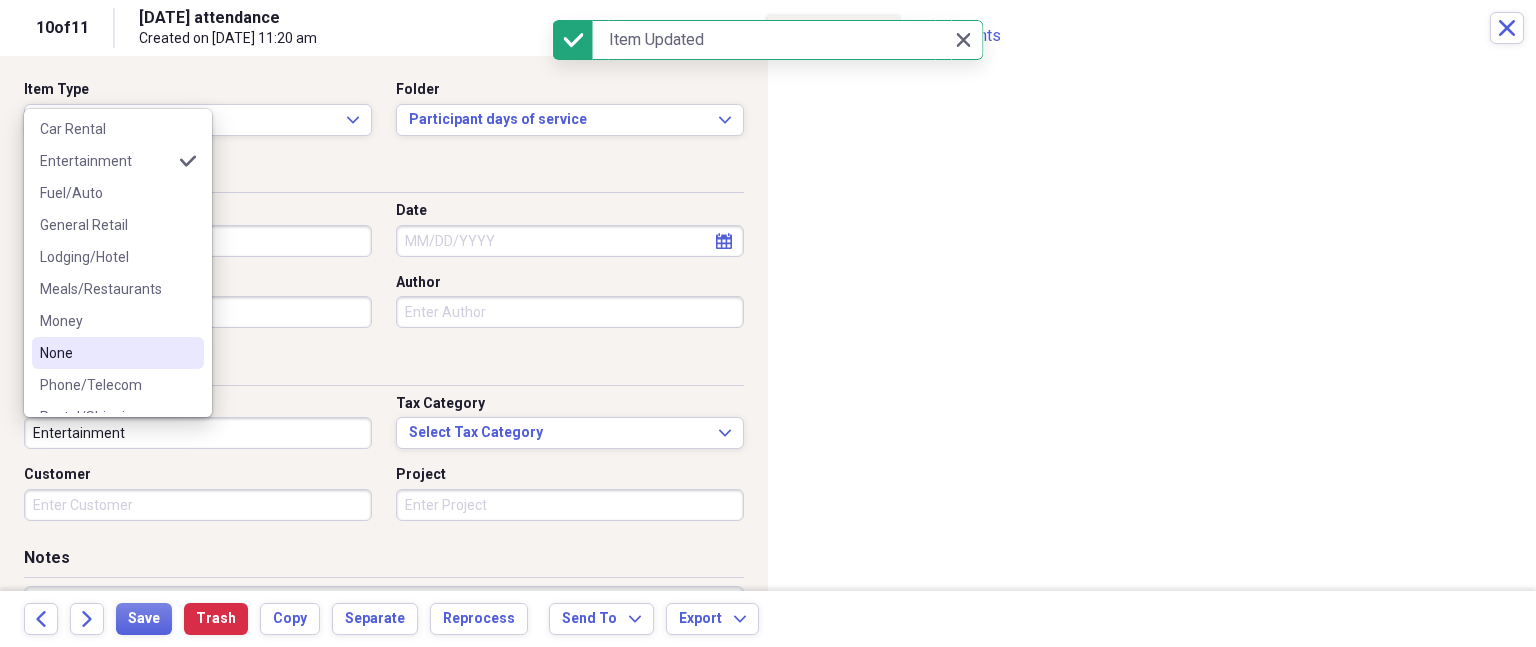 drag, startPoint x: 116, startPoint y: 354, endPoint x: 118, endPoint y: 365, distance: 11.18034 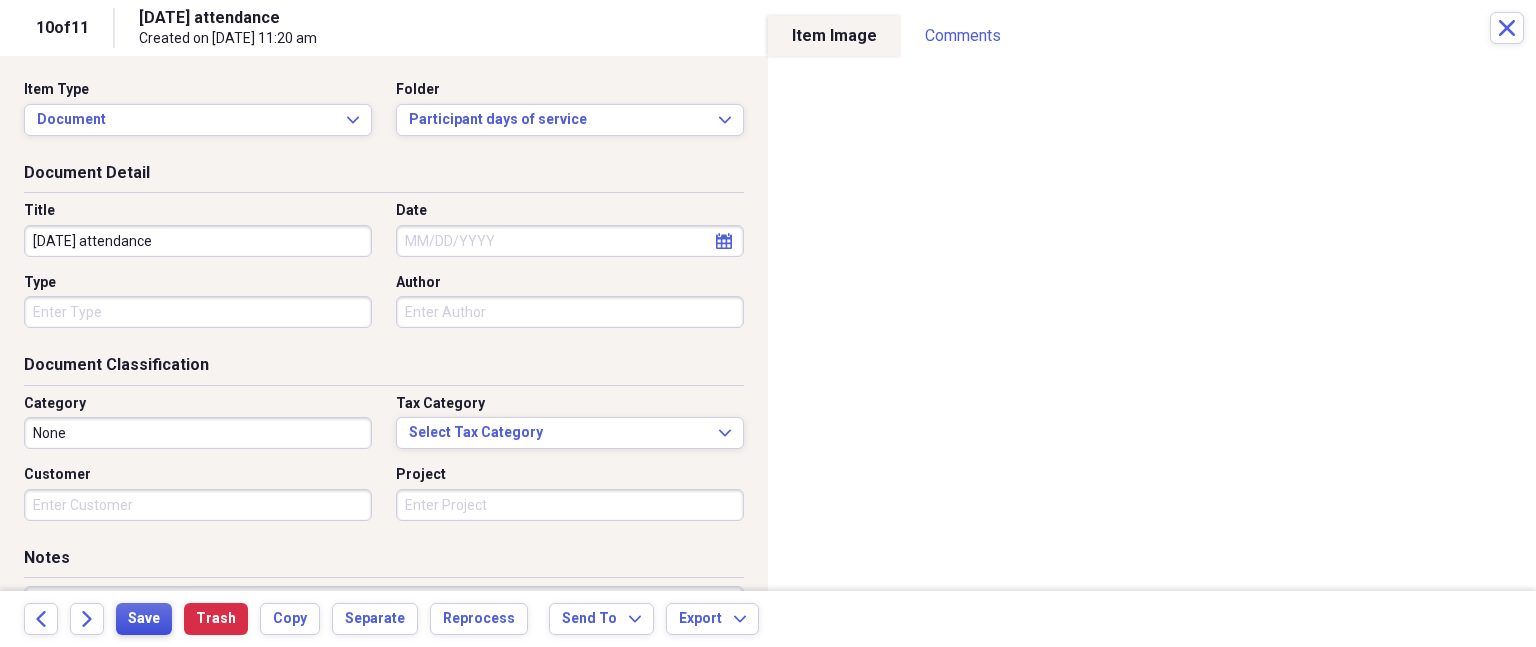 click on "Save" at bounding box center [144, 619] 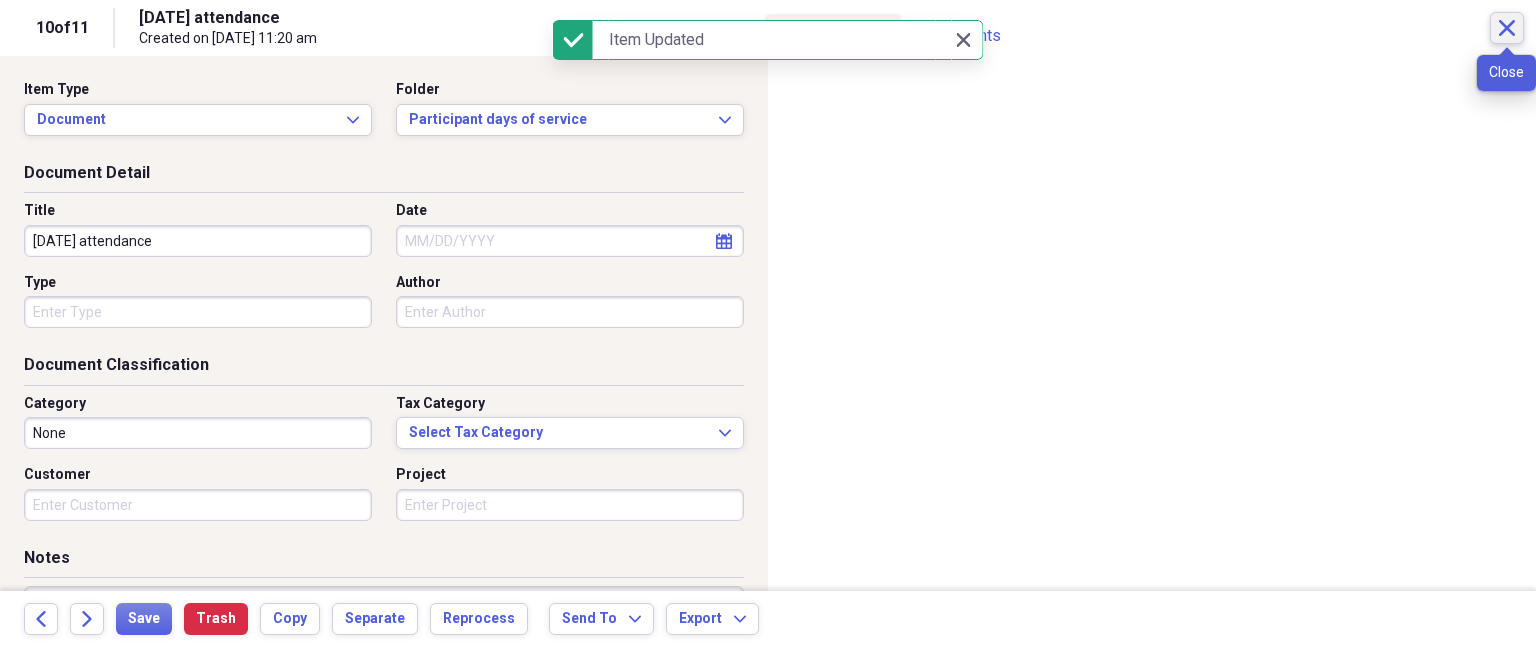 click on "Close" at bounding box center (1507, 28) 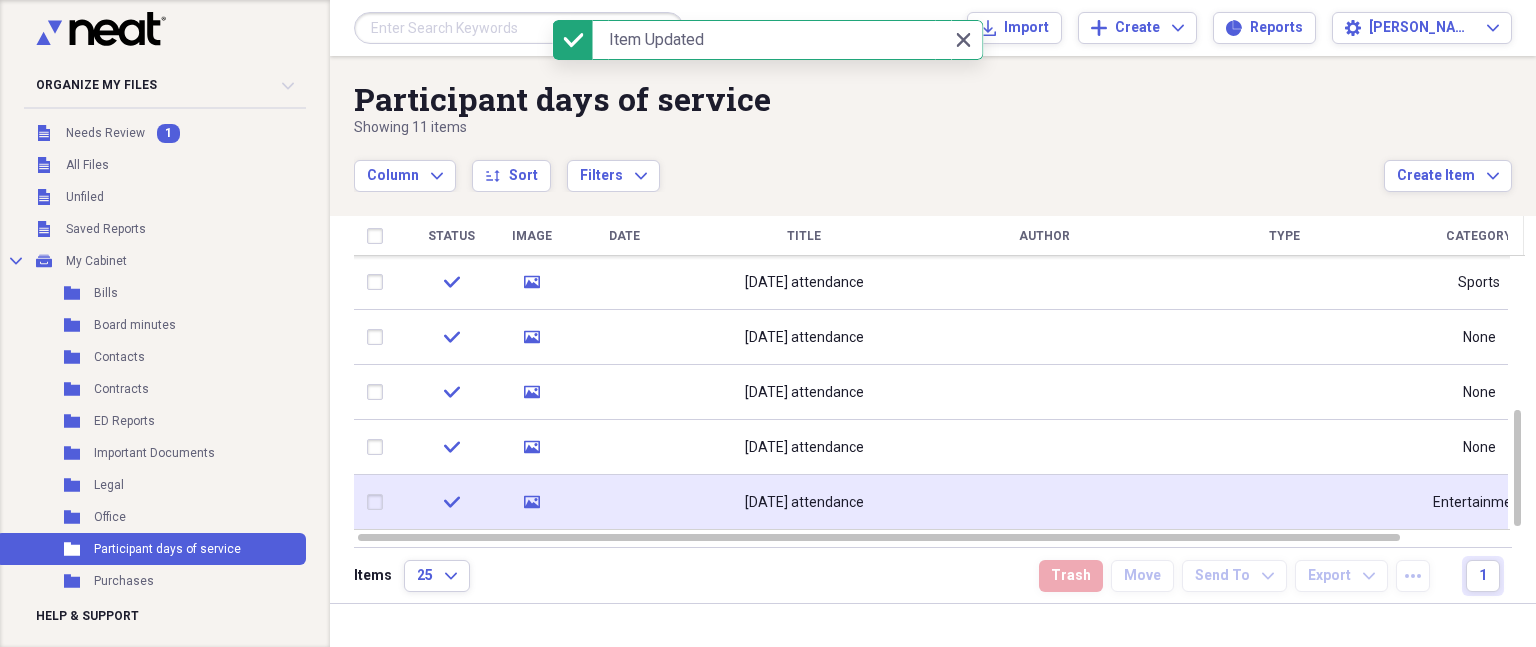 click at bounding box center [1284, 502] 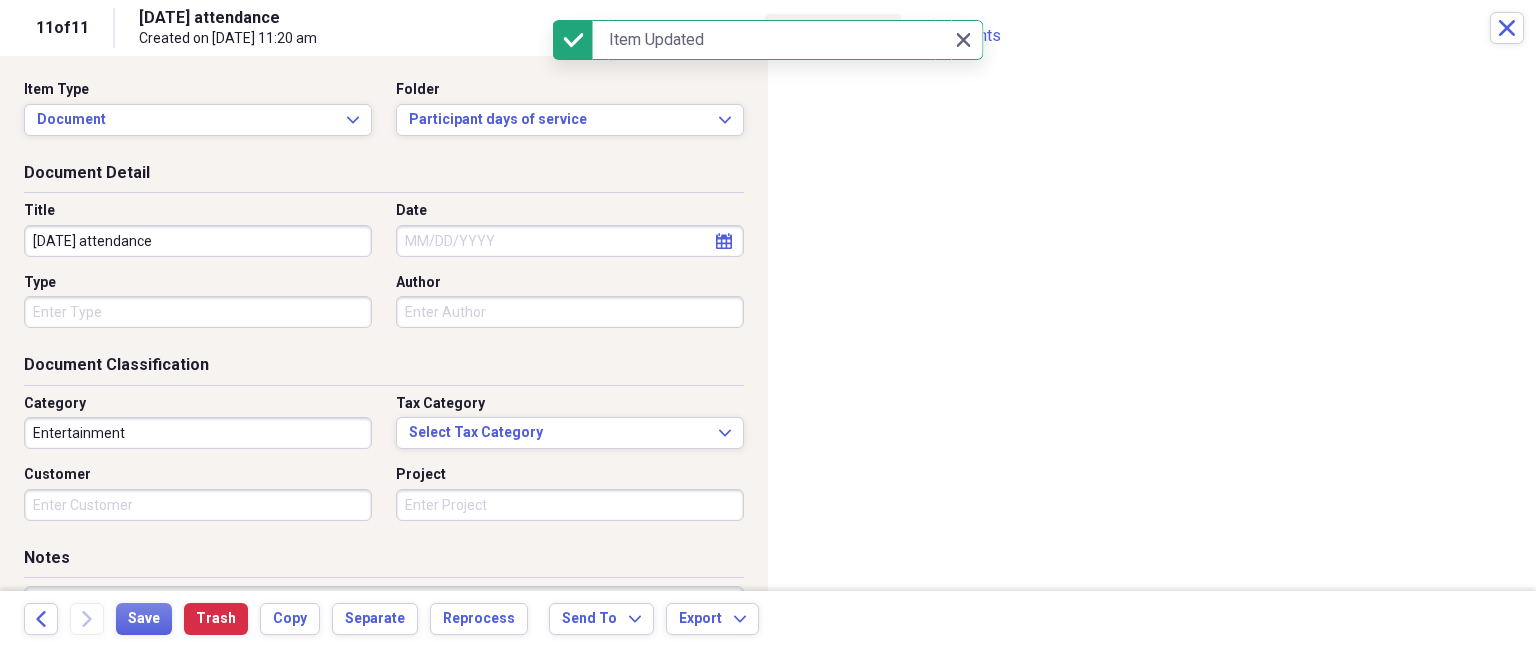 click on "Entertainment" at bounding box center [198, 433] 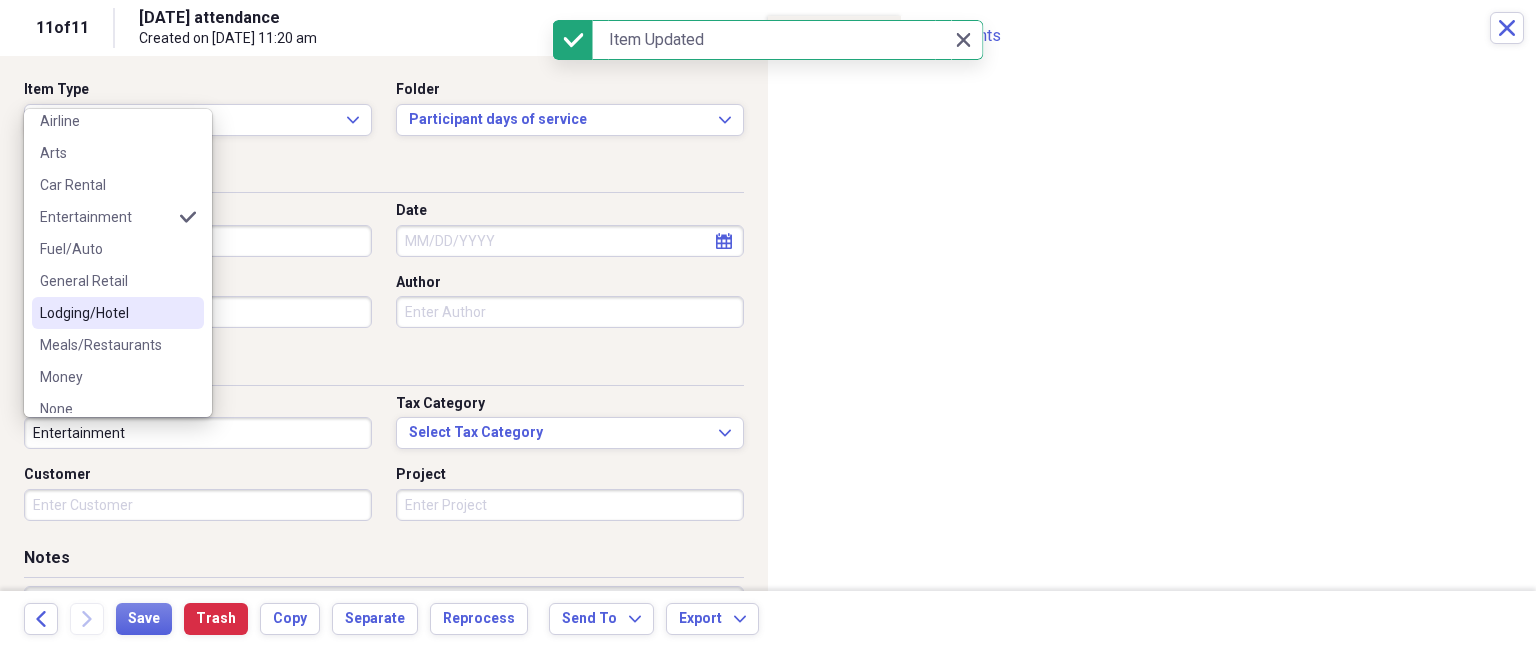 scroll, scrollTop: 100, scrollLeft: 0, axis: vertical 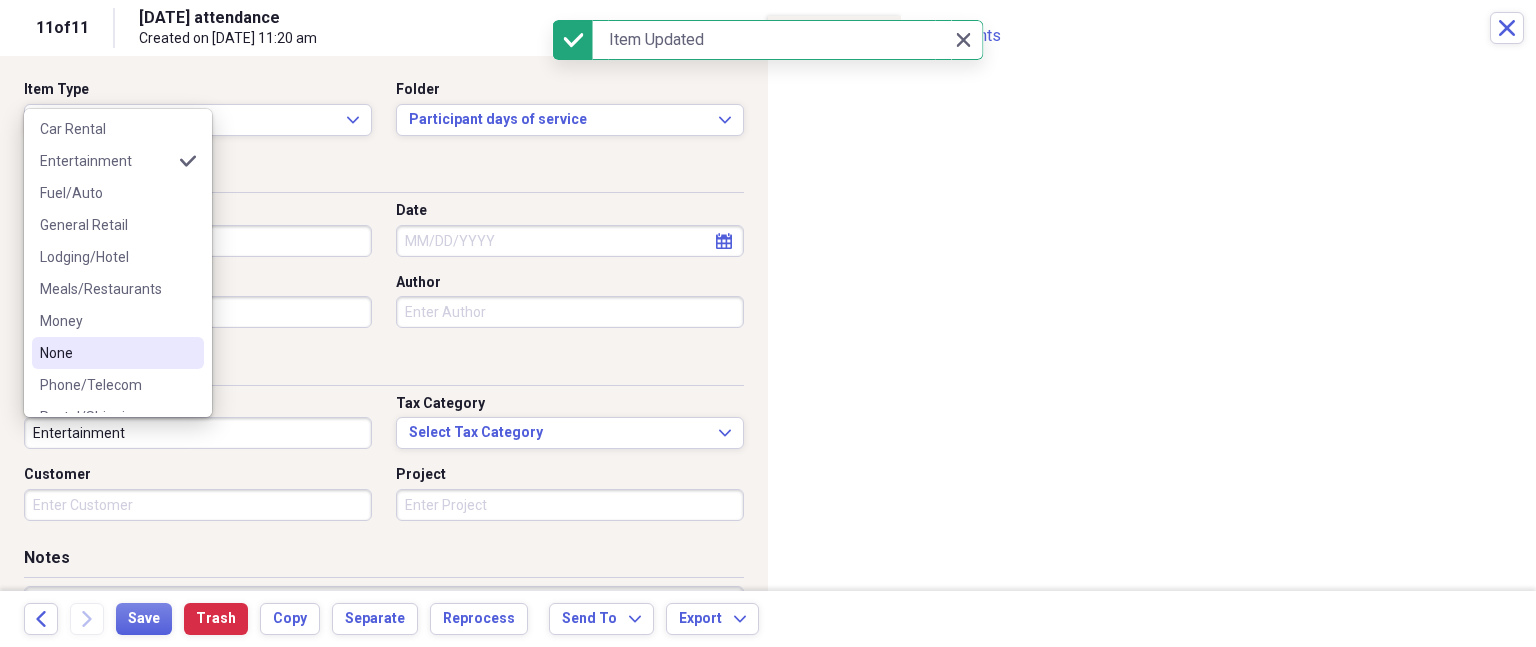 click on "None" at bounding box center (106, 353) 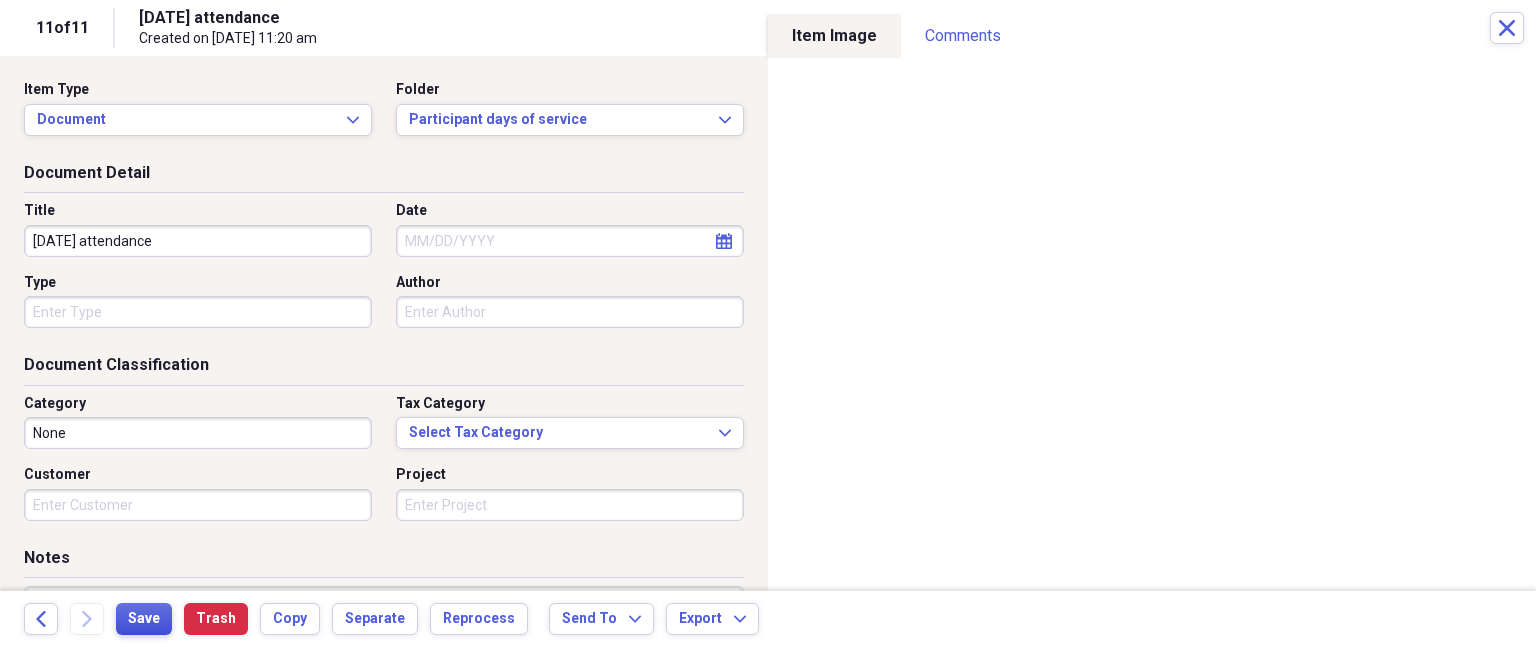 click on "Save" at bounding box center [144, 619] 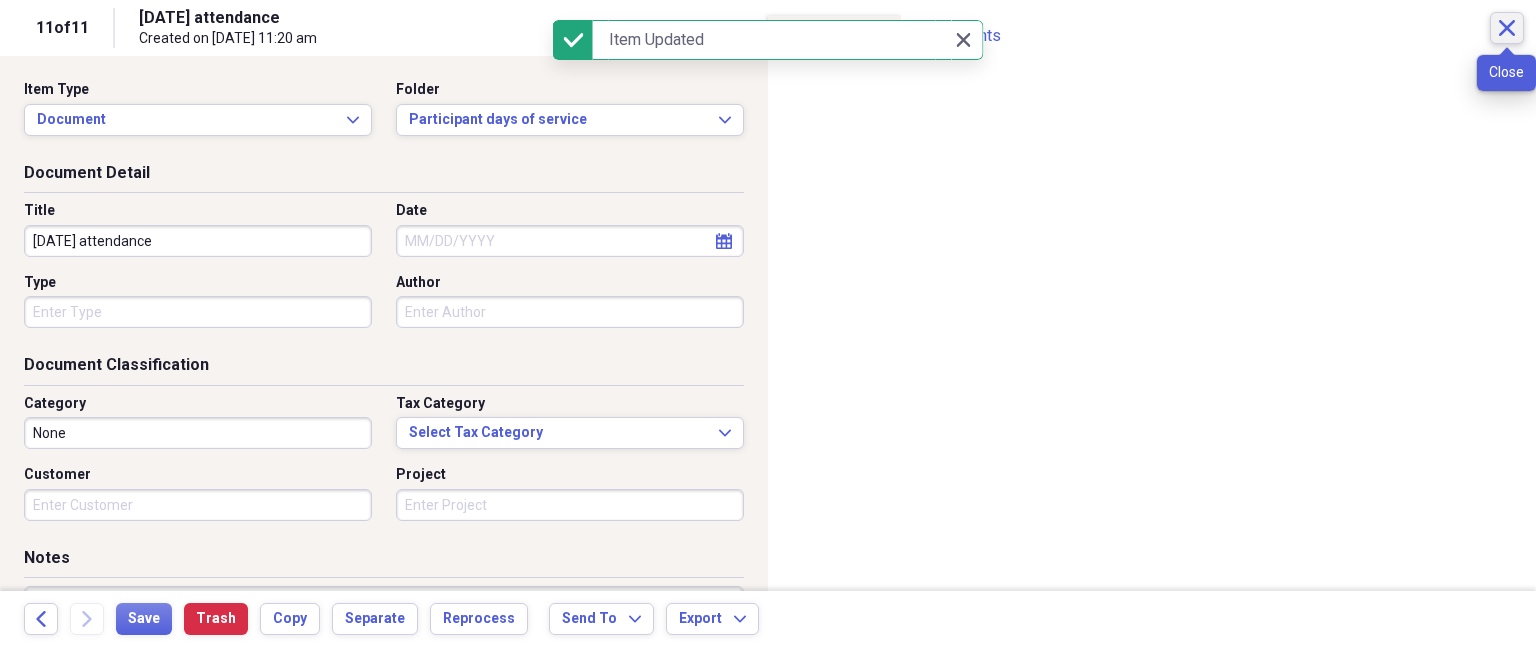 click on "Close" 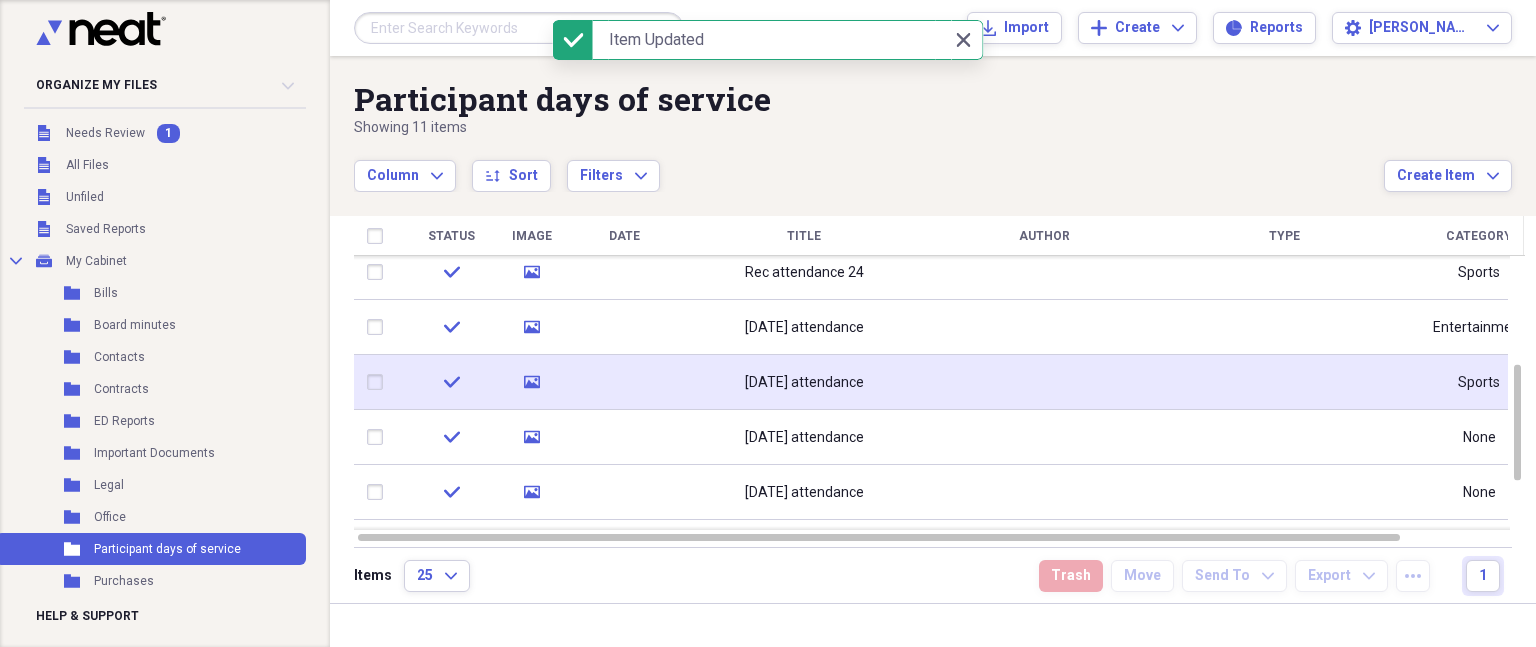 click at bounding box center (1044, 382) 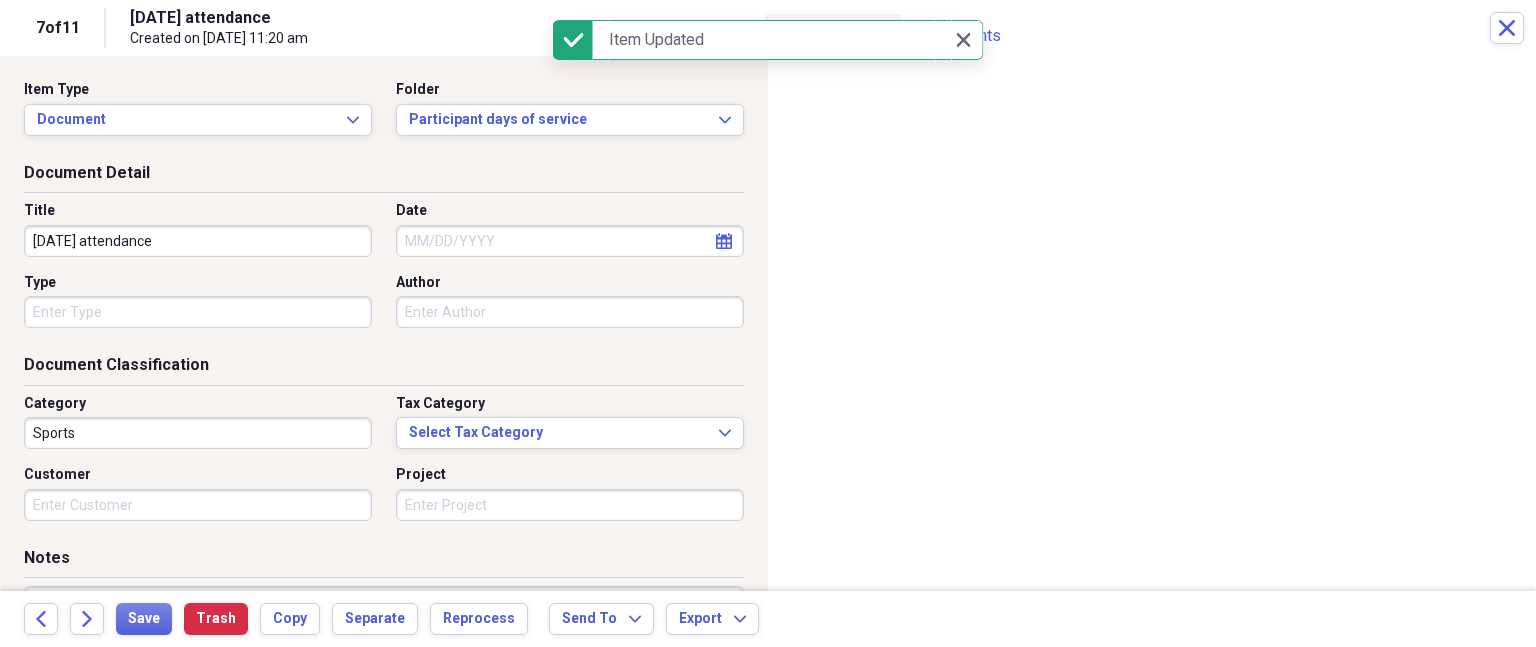 click on "Sports" at bounding box center [198, 433] 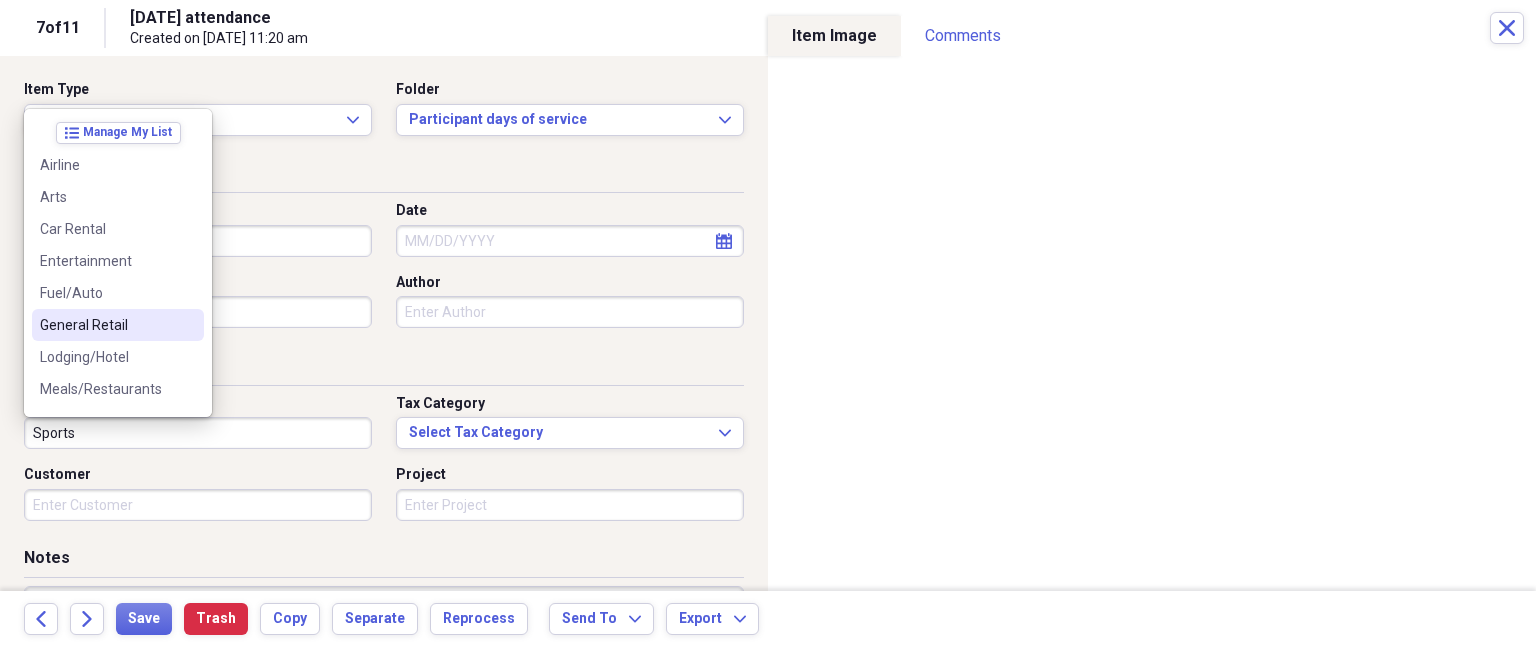 scroll, scrollTop: 100, scrollLeft: 0, axis: vertical 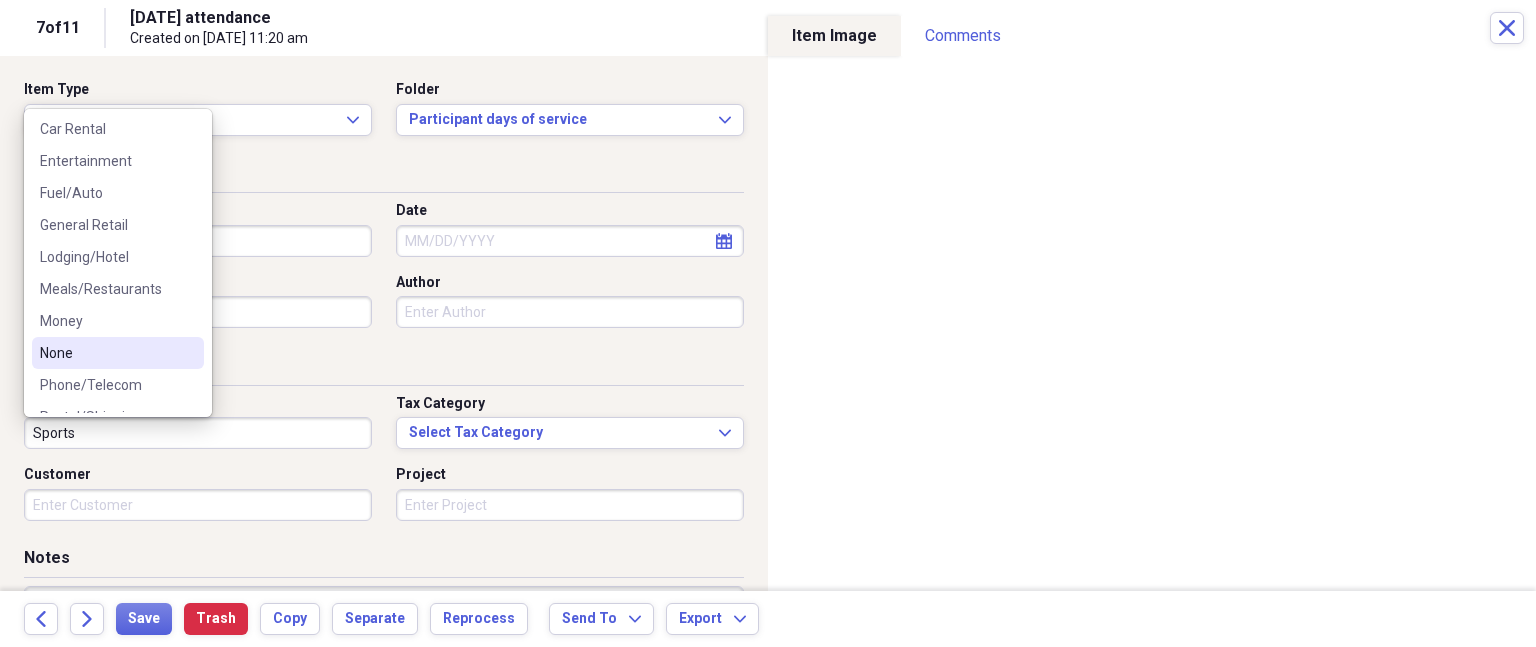 click on "None" at bounding box center (106, 353) 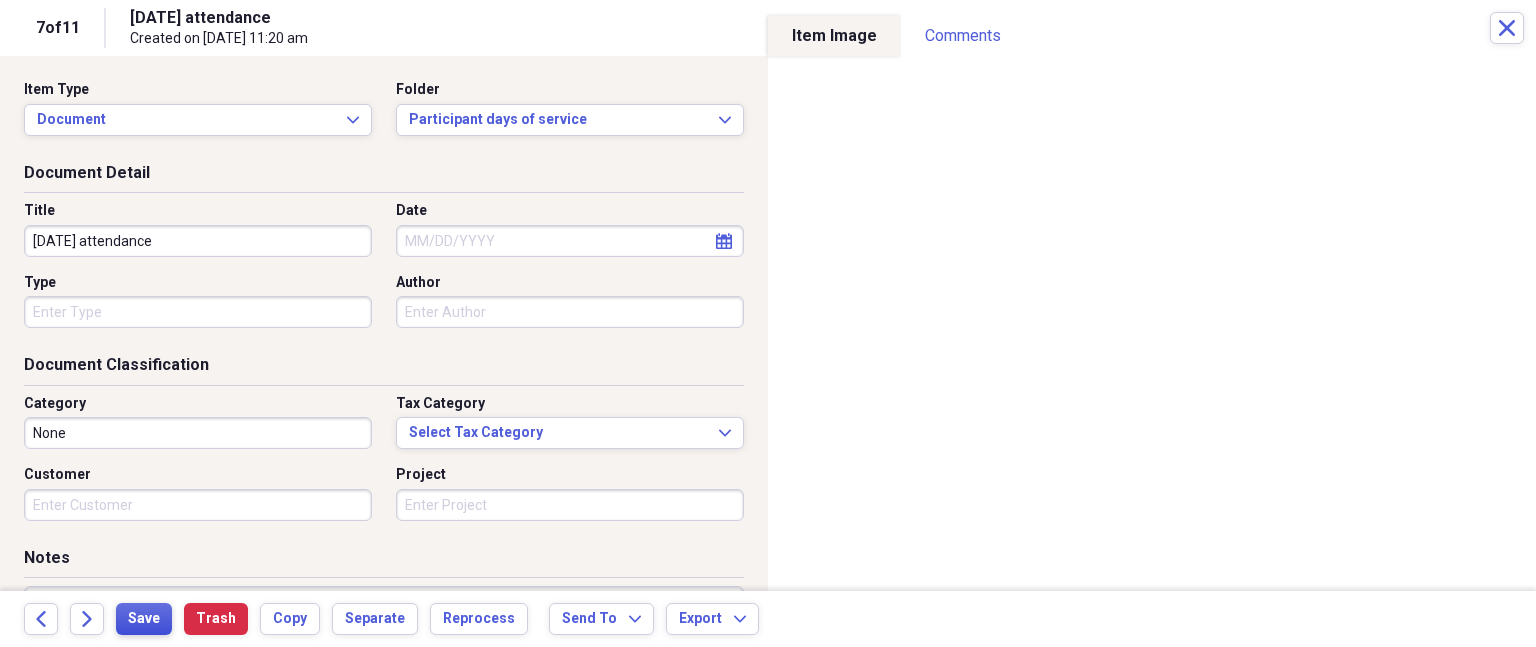 click on "Save" at bounding box center [144, 619] 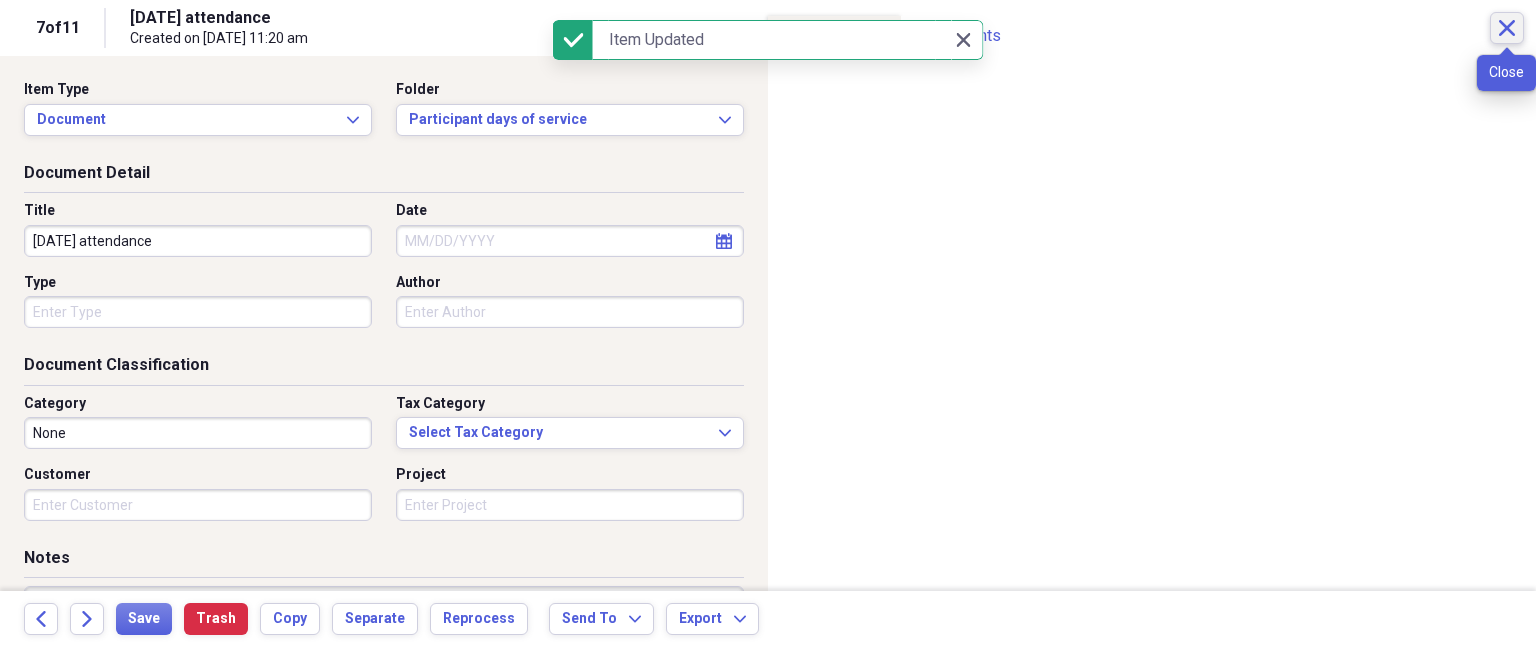 click on "Close" at bounding box center [1507, 28] 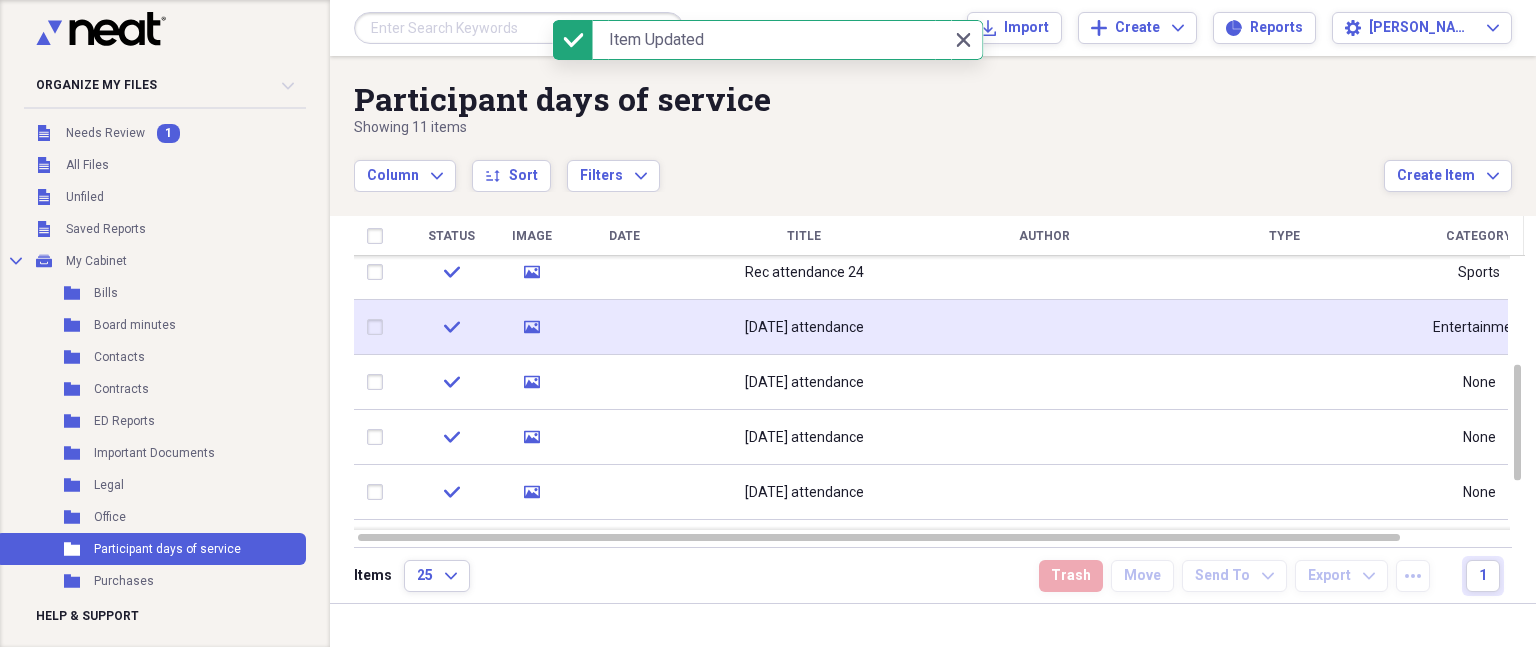 click on "[DATE] attendance" at bounding box center [804, 327] 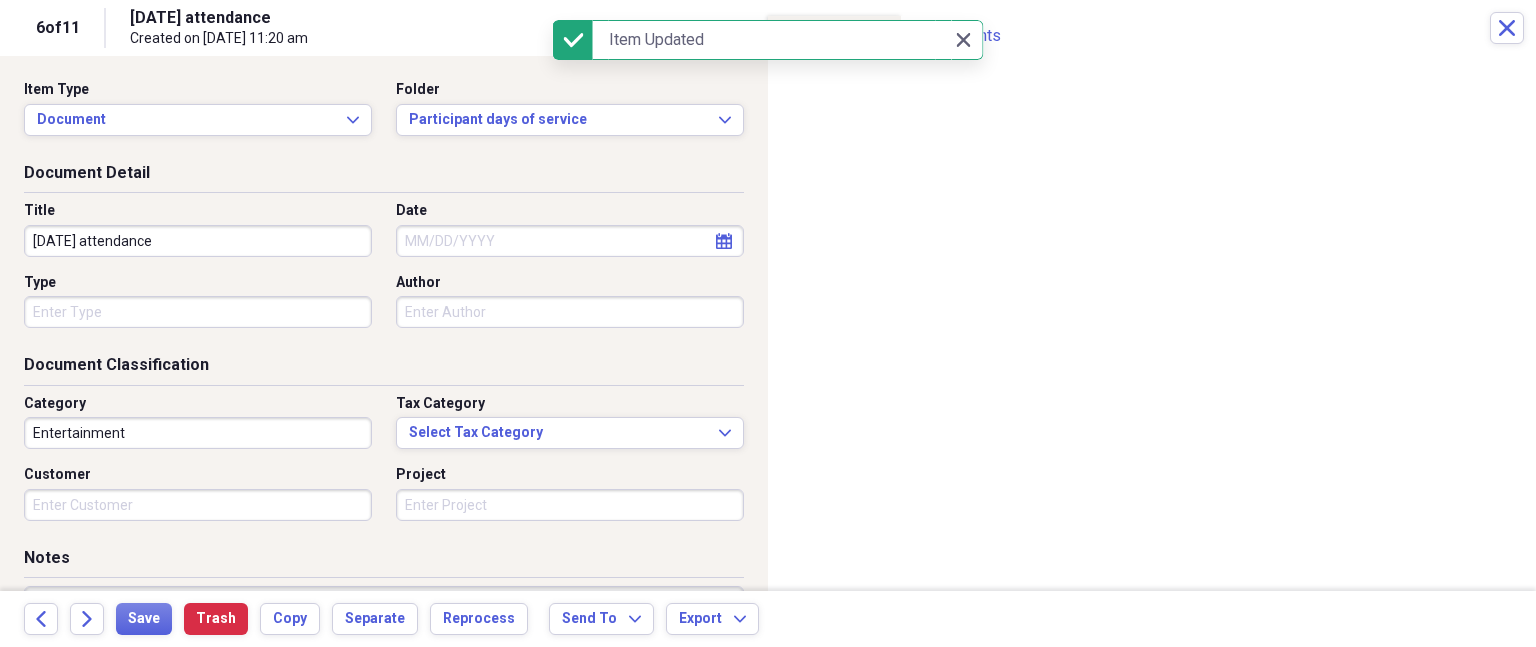click on "Entertainment" at bounding box center [198, 433] 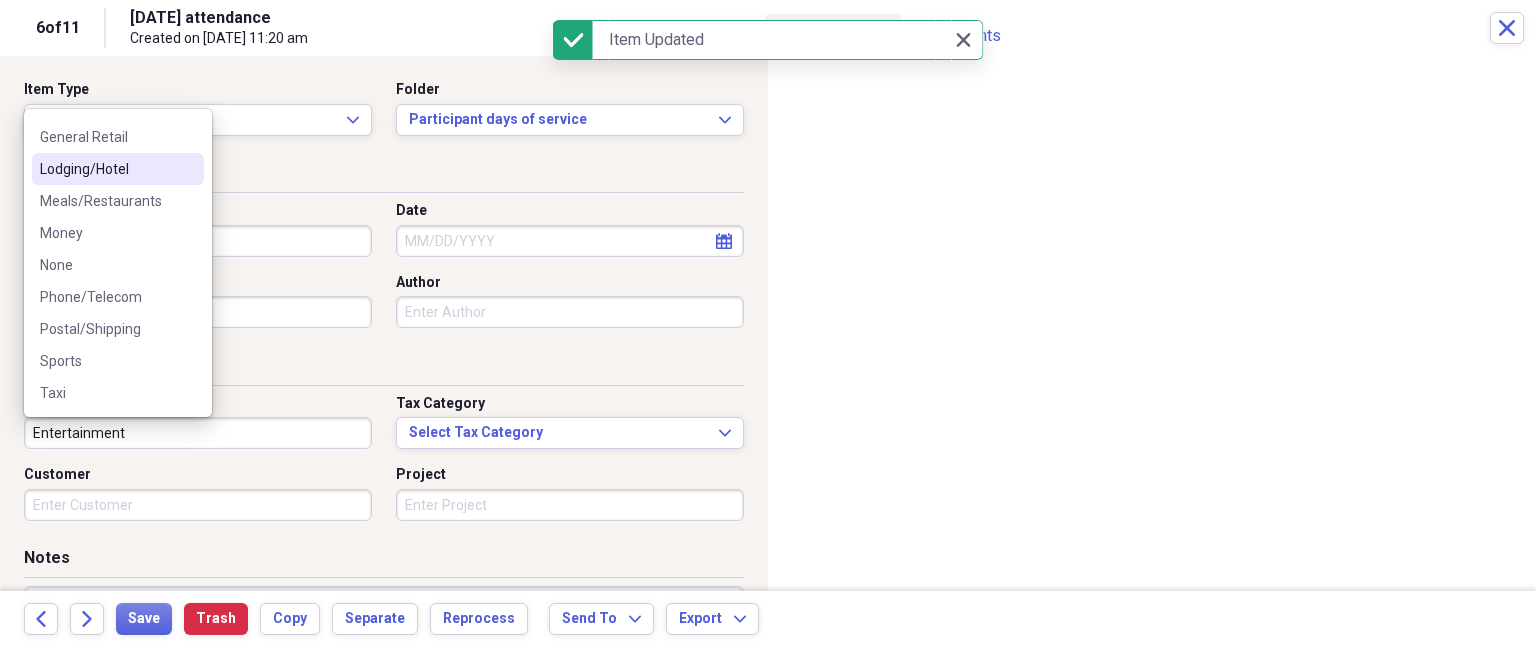 scroll, scrollTop: 200, scrollLeft: 0, axis: vertical 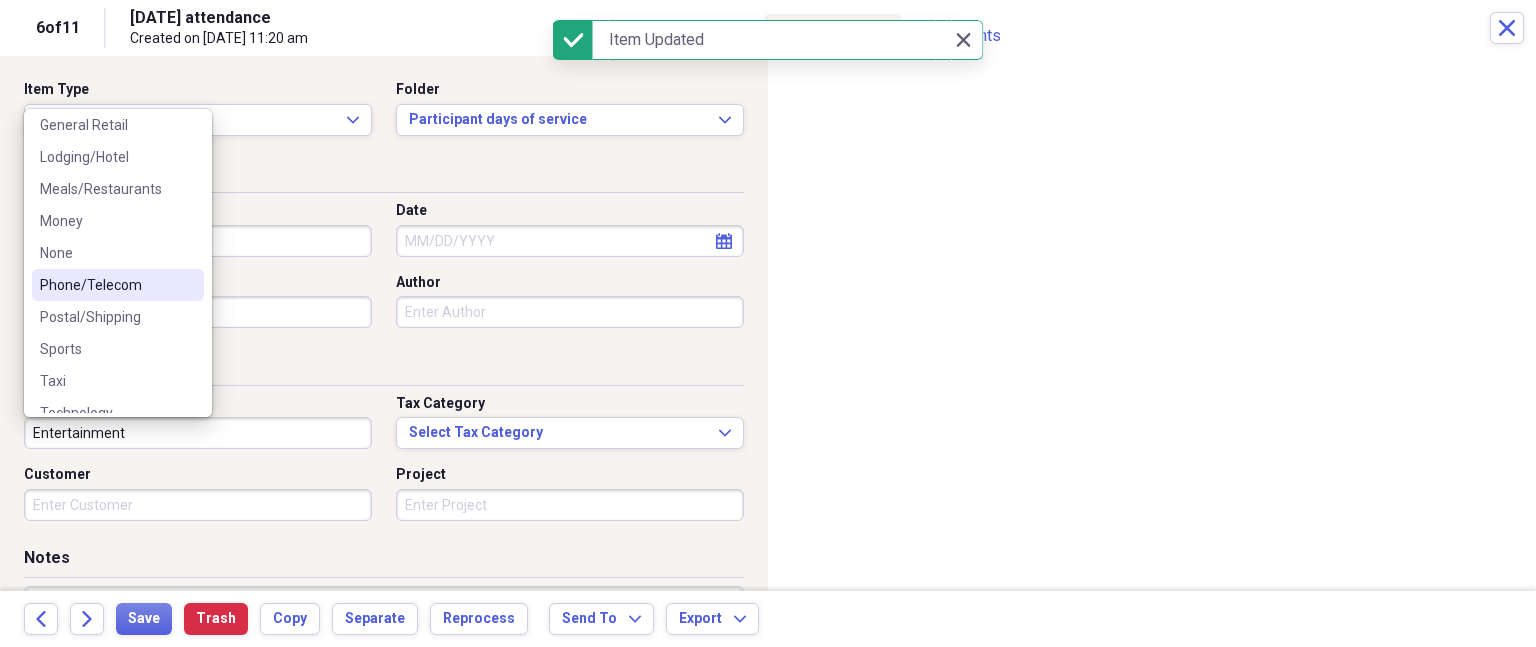 click on "None" at bounding box center [106, 253] 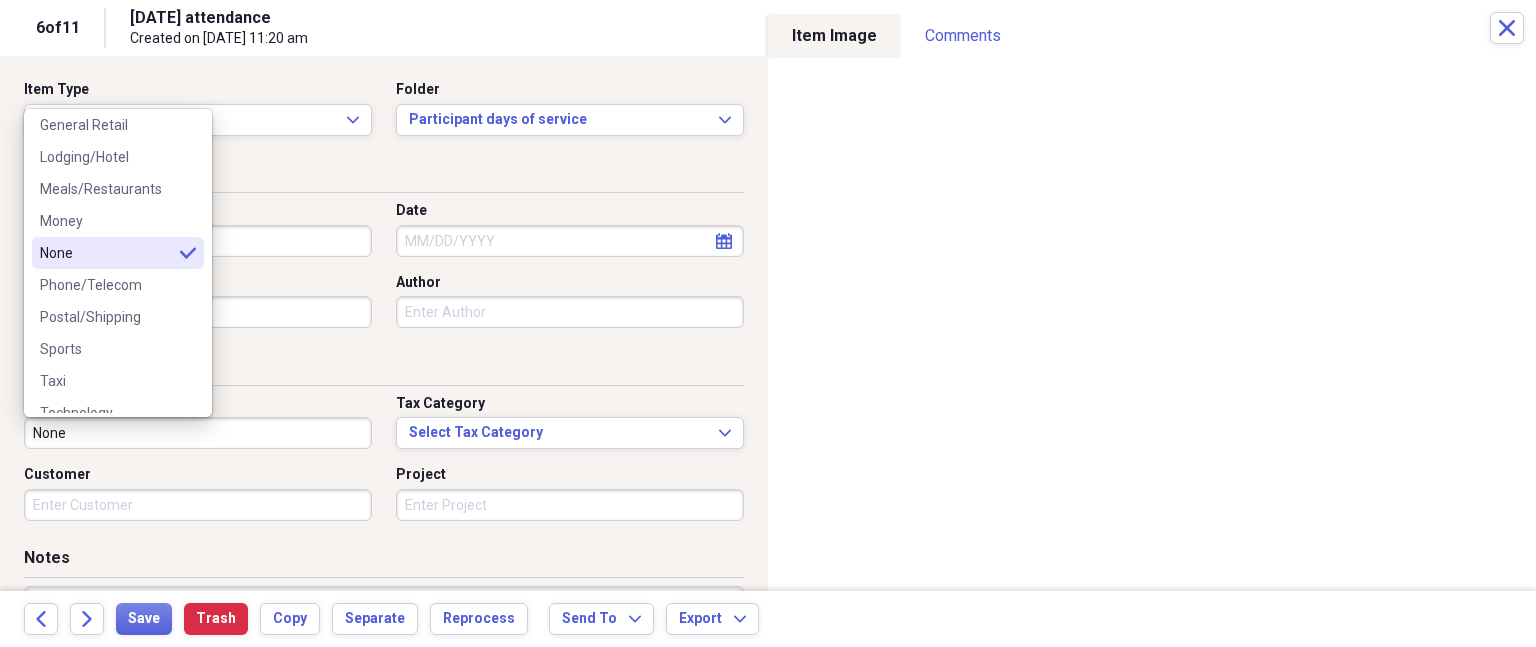type on "None" 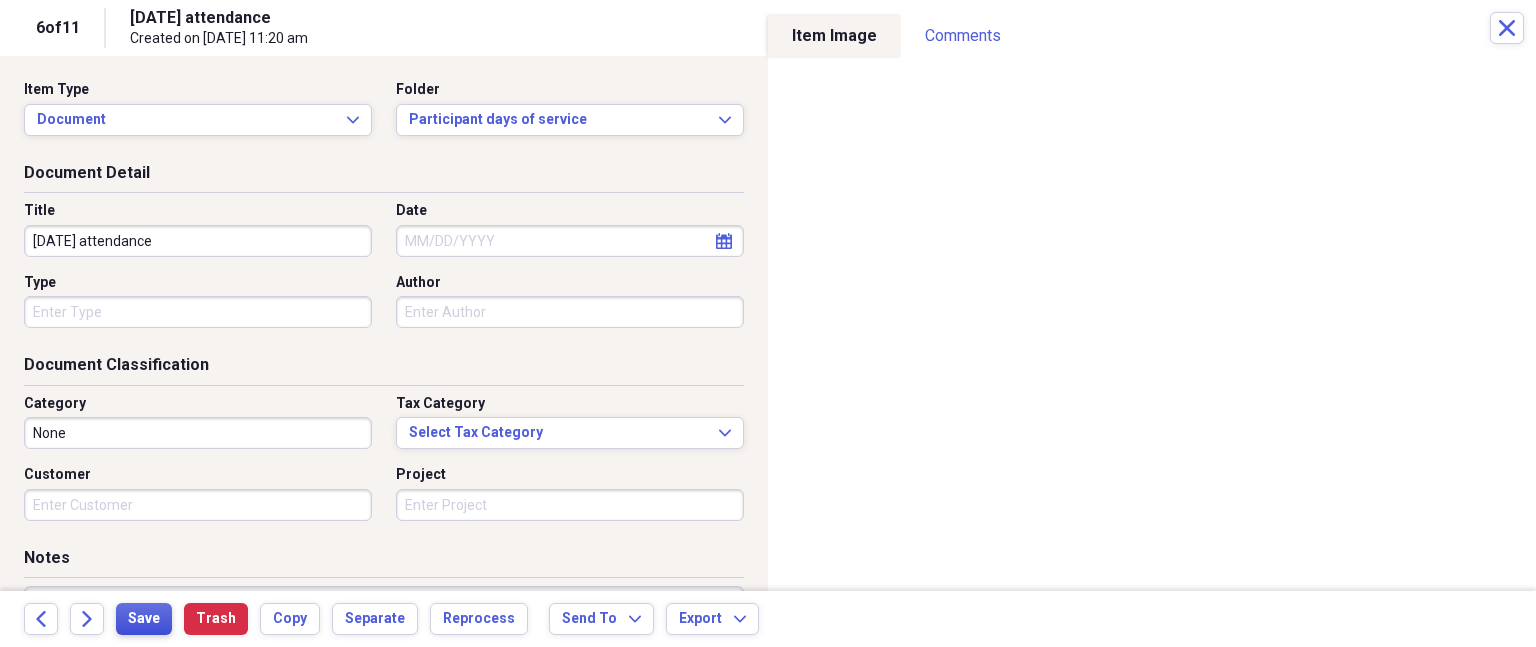 click on "Save" at bounding box center [144, 619] 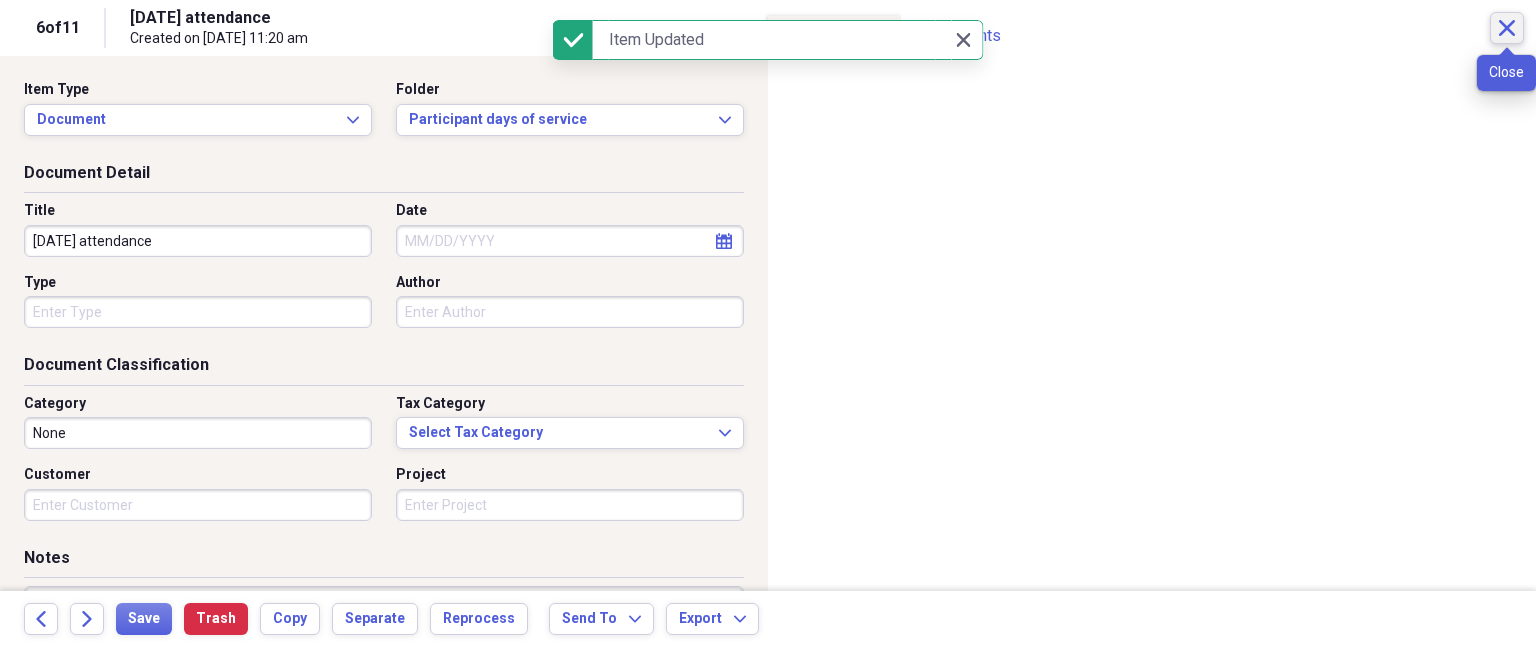 click on "Close" 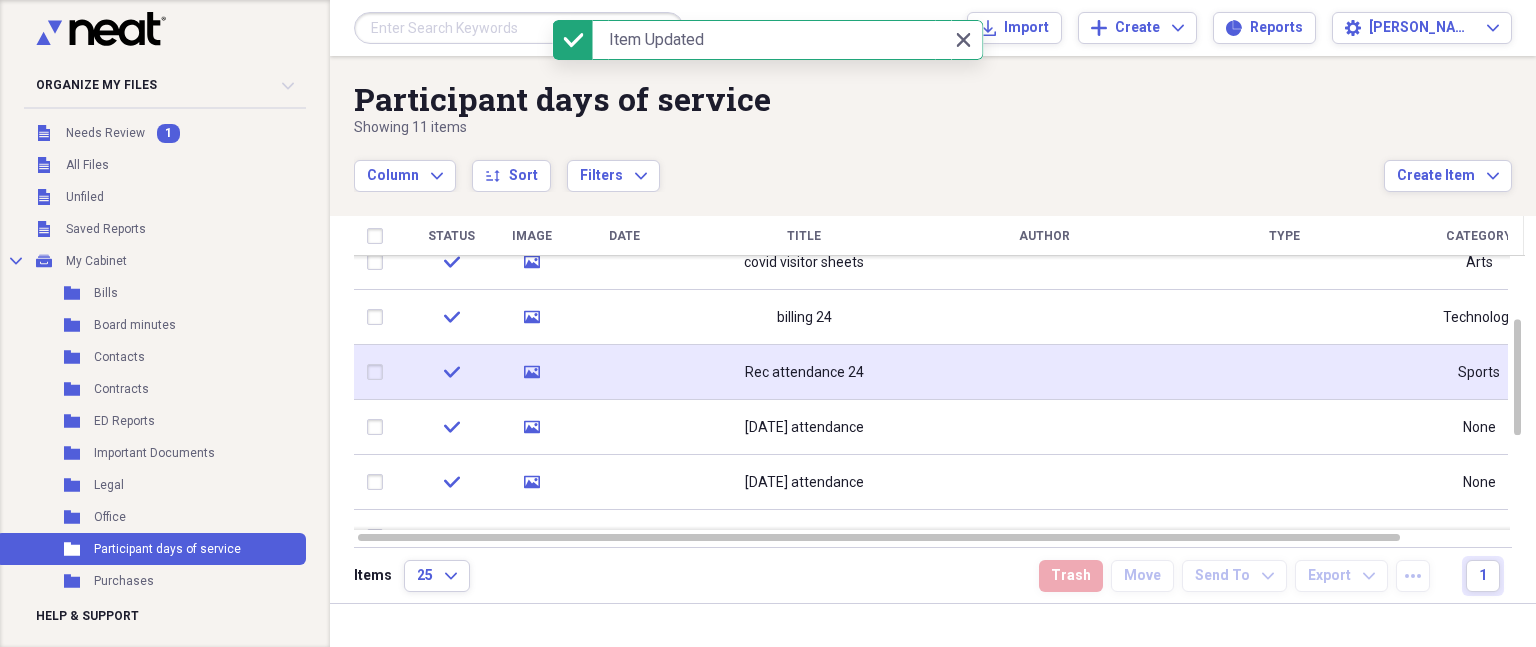 click on "Rec attendance 24" at bounding box center [804, 372] 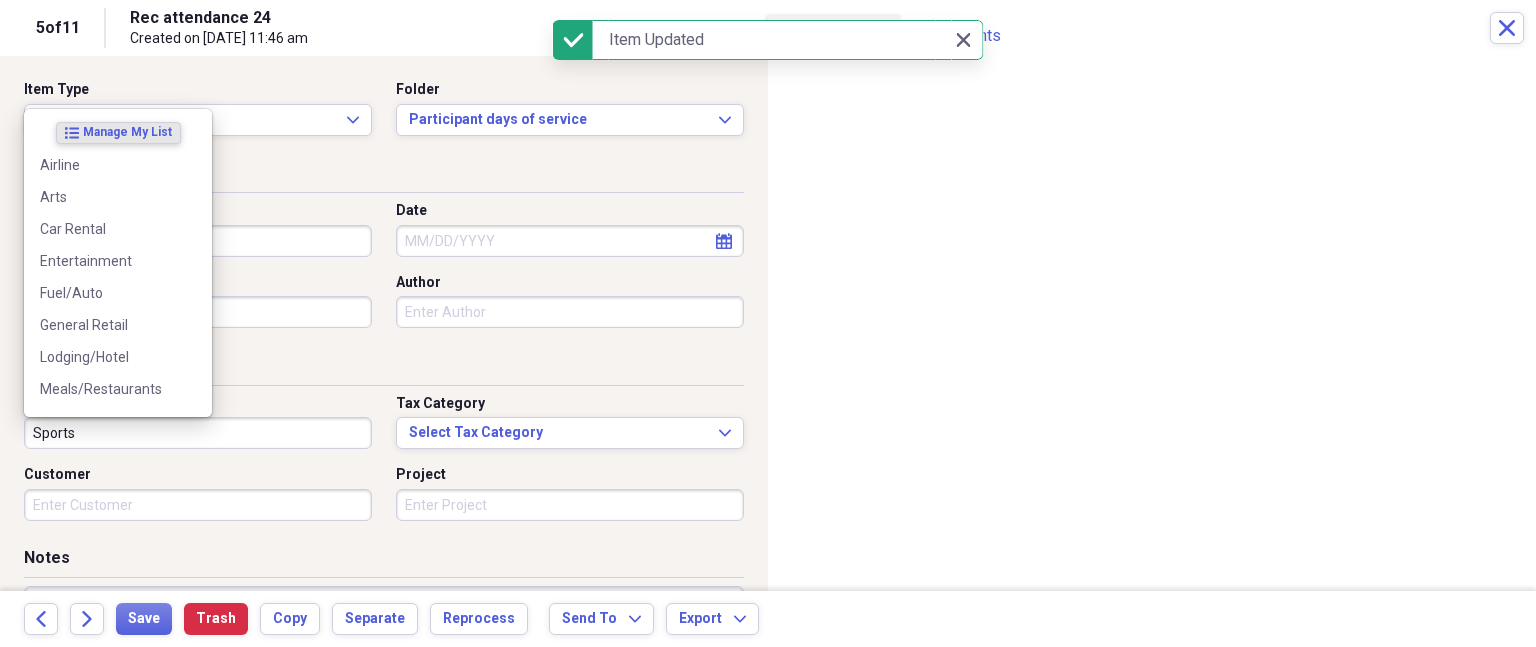 click on "Sports" at bounding box center (198, 433) 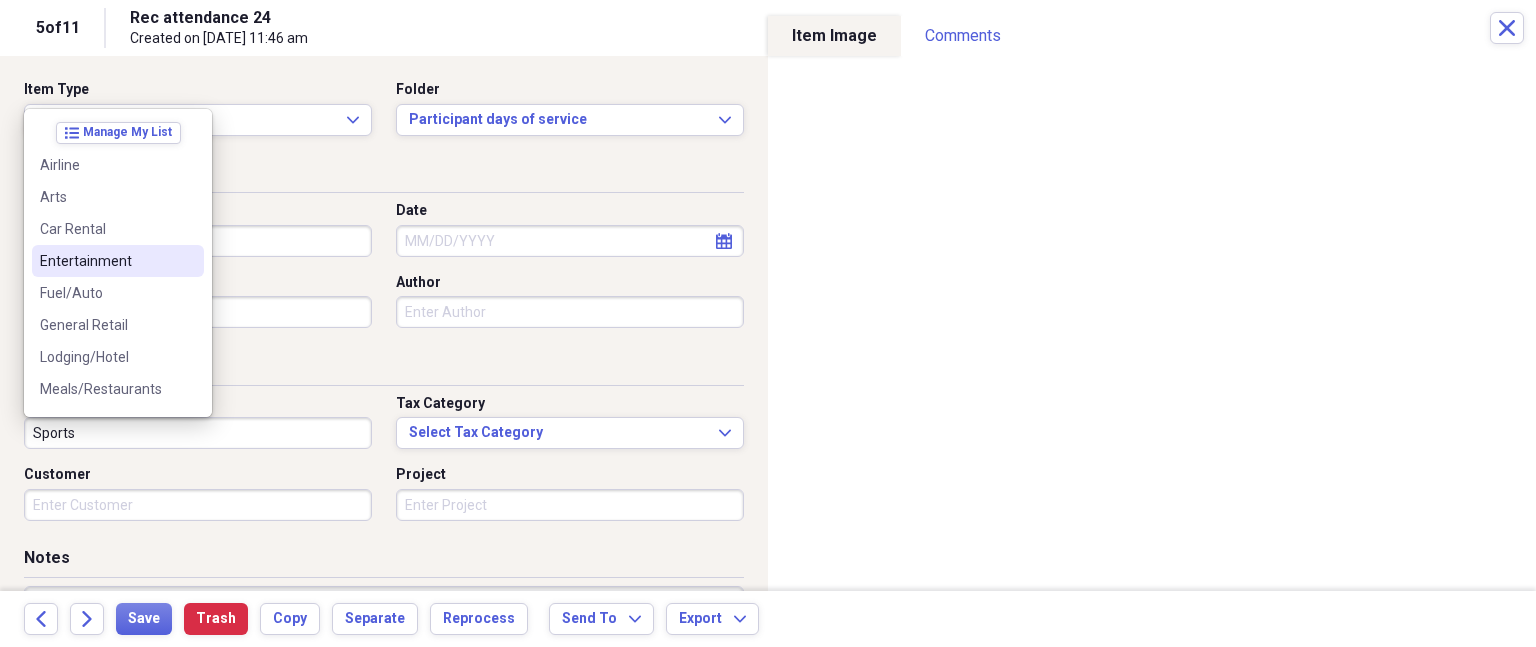 scroll, scrollTop: 100, scrollLeft: 0, axis: vertical 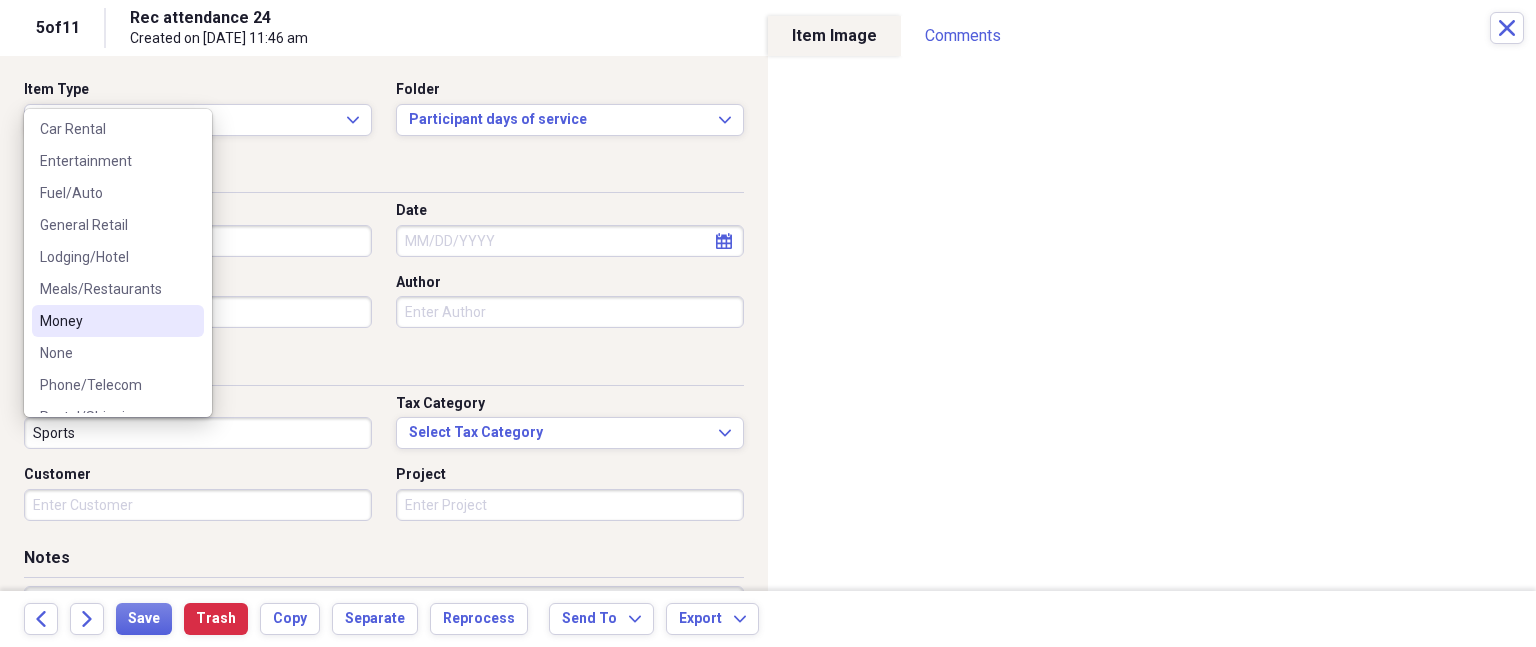 click on "None" at bounding box center [106, 353] 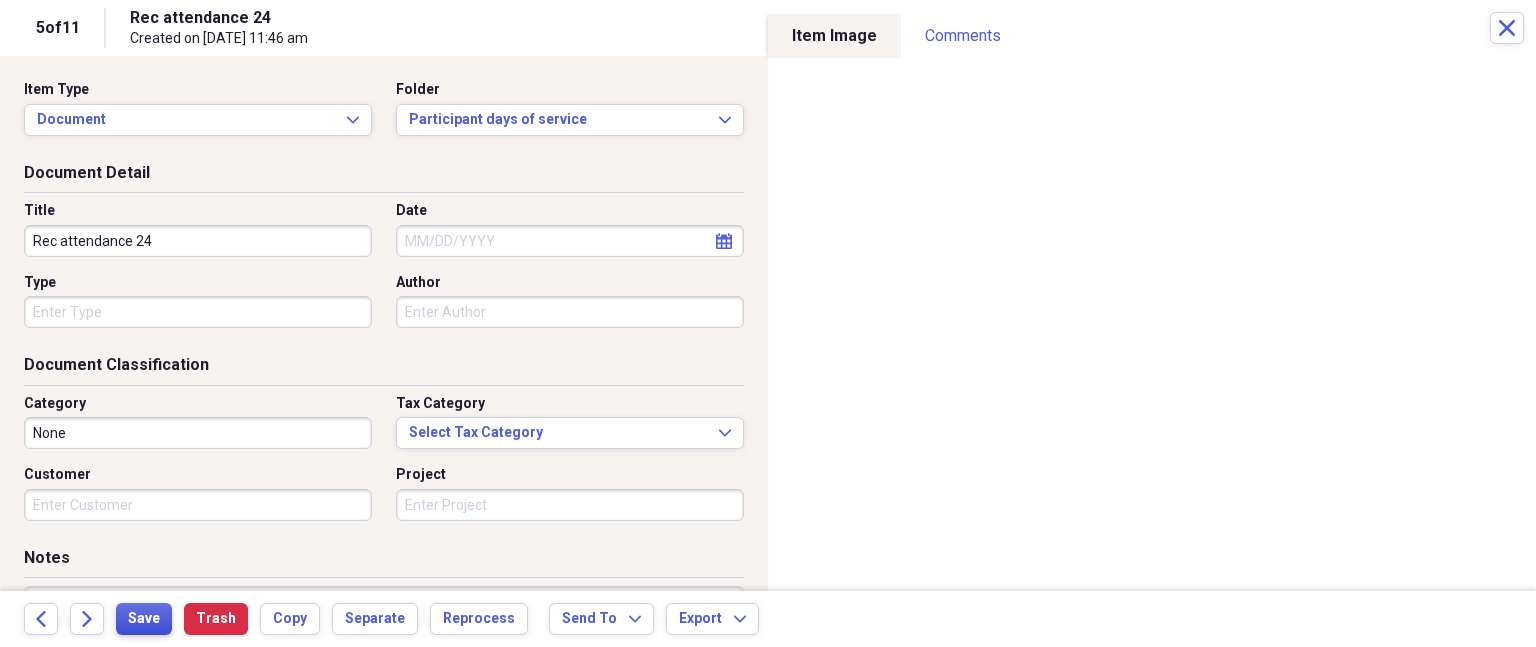 click on "Save" at bounding box center (144, 619) 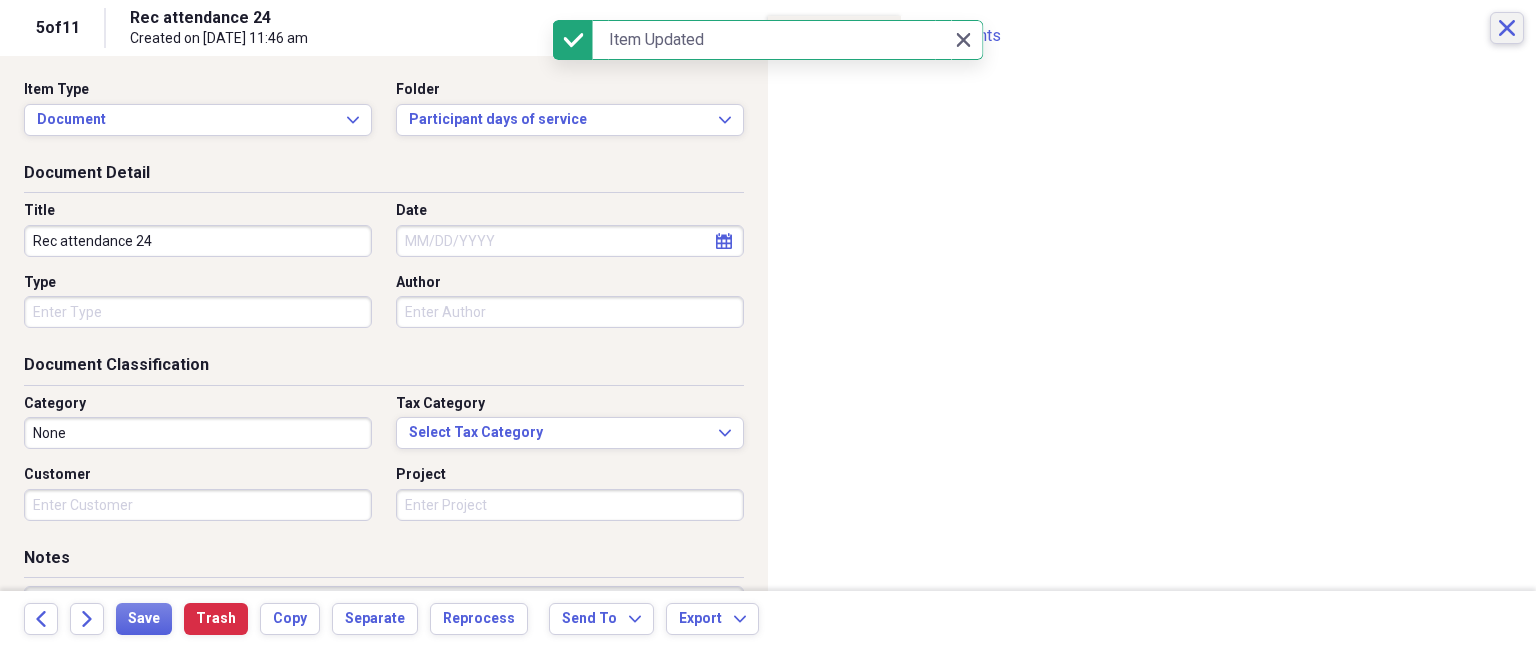 click on "Close" at bounding box center (1507, 28) 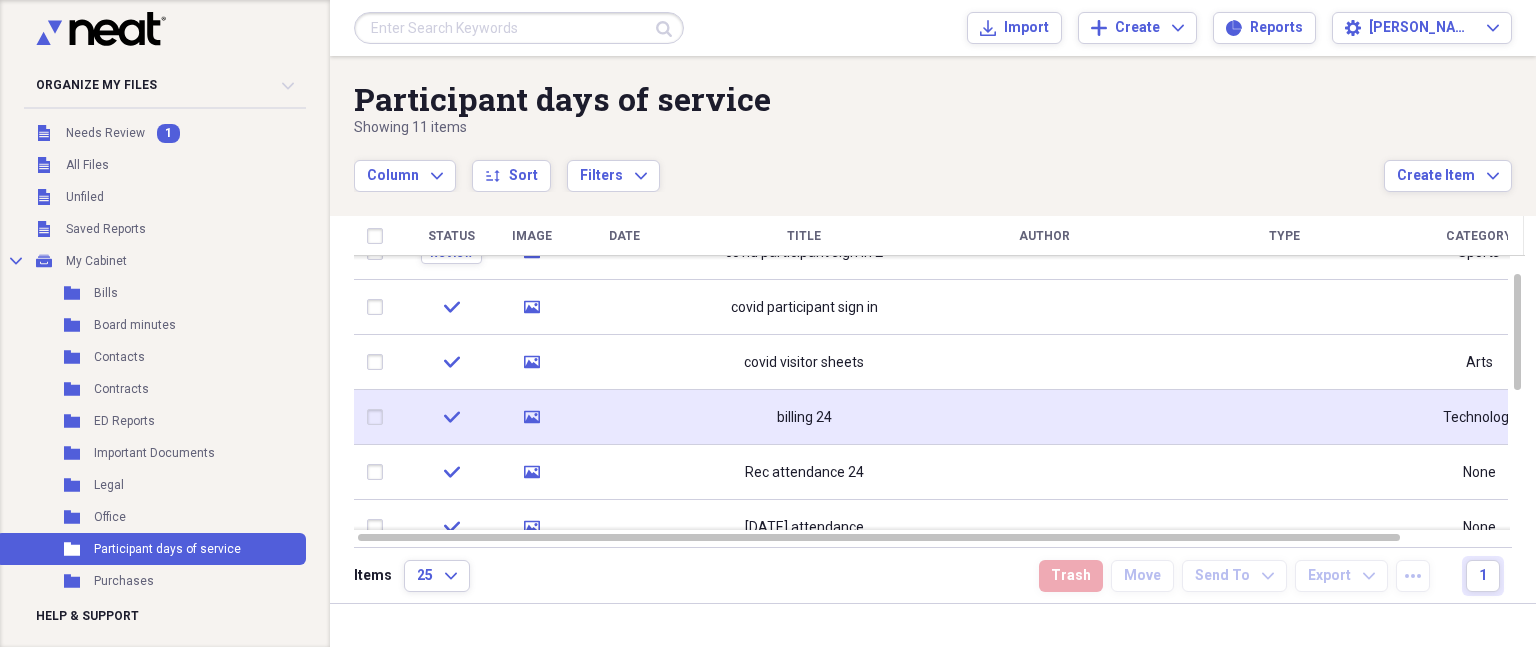 click on "billing 24" at bounding box center [804, 417] 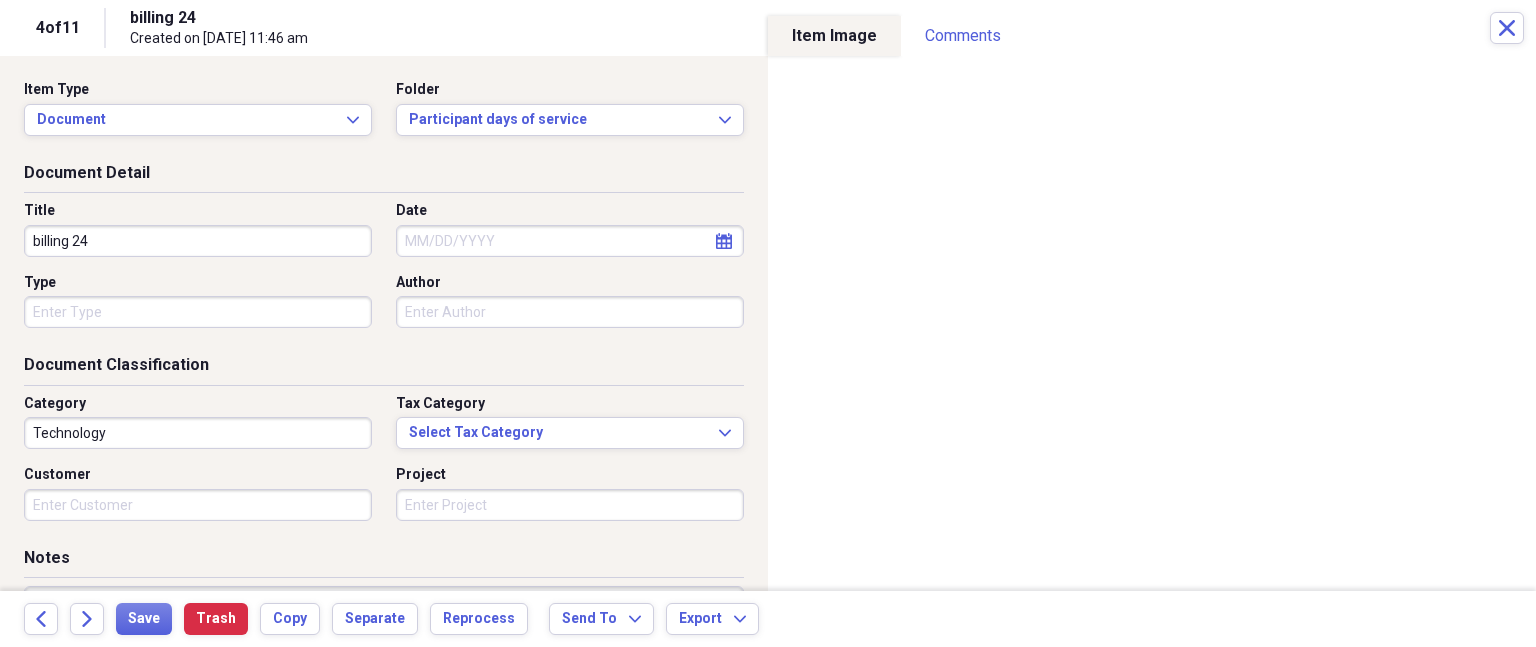 click on "Technology" at bounding box center [198, 433] 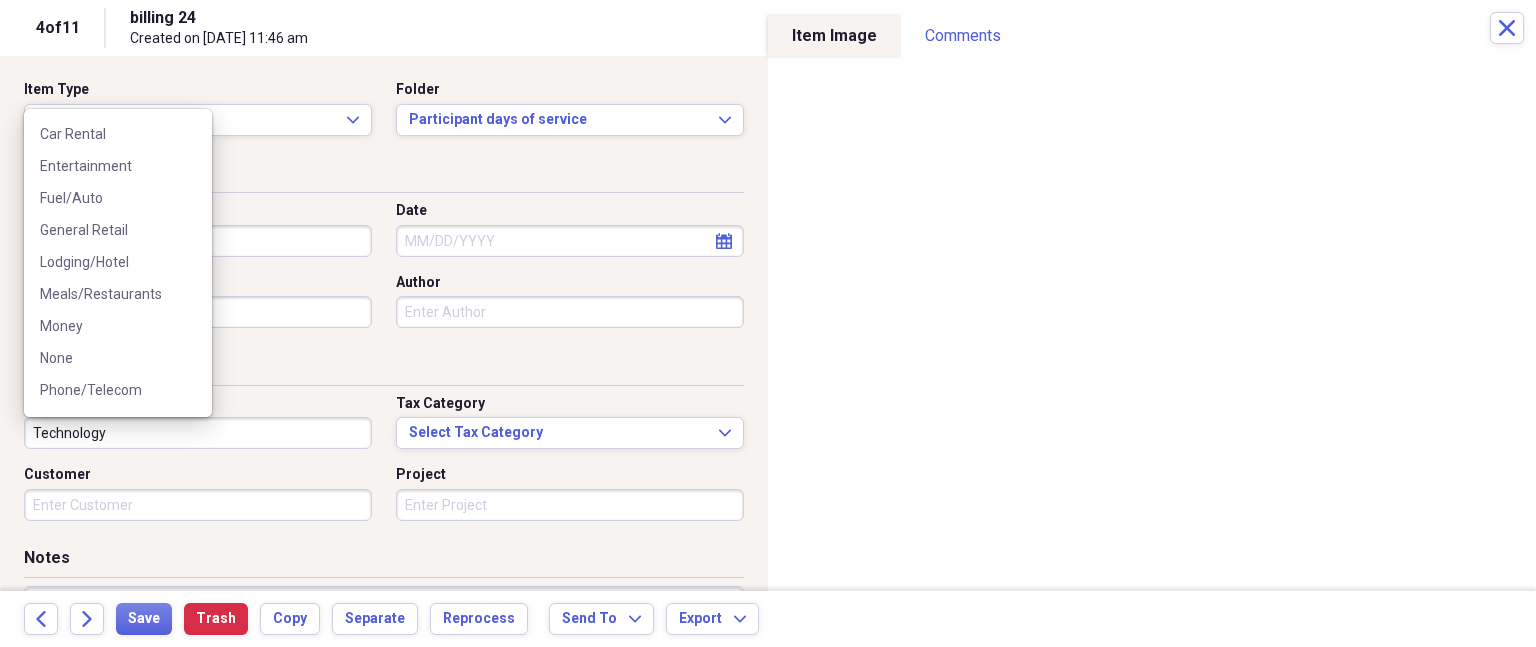 scroll, scrollTop: 100, scrollLeft: 0, axis: vertical 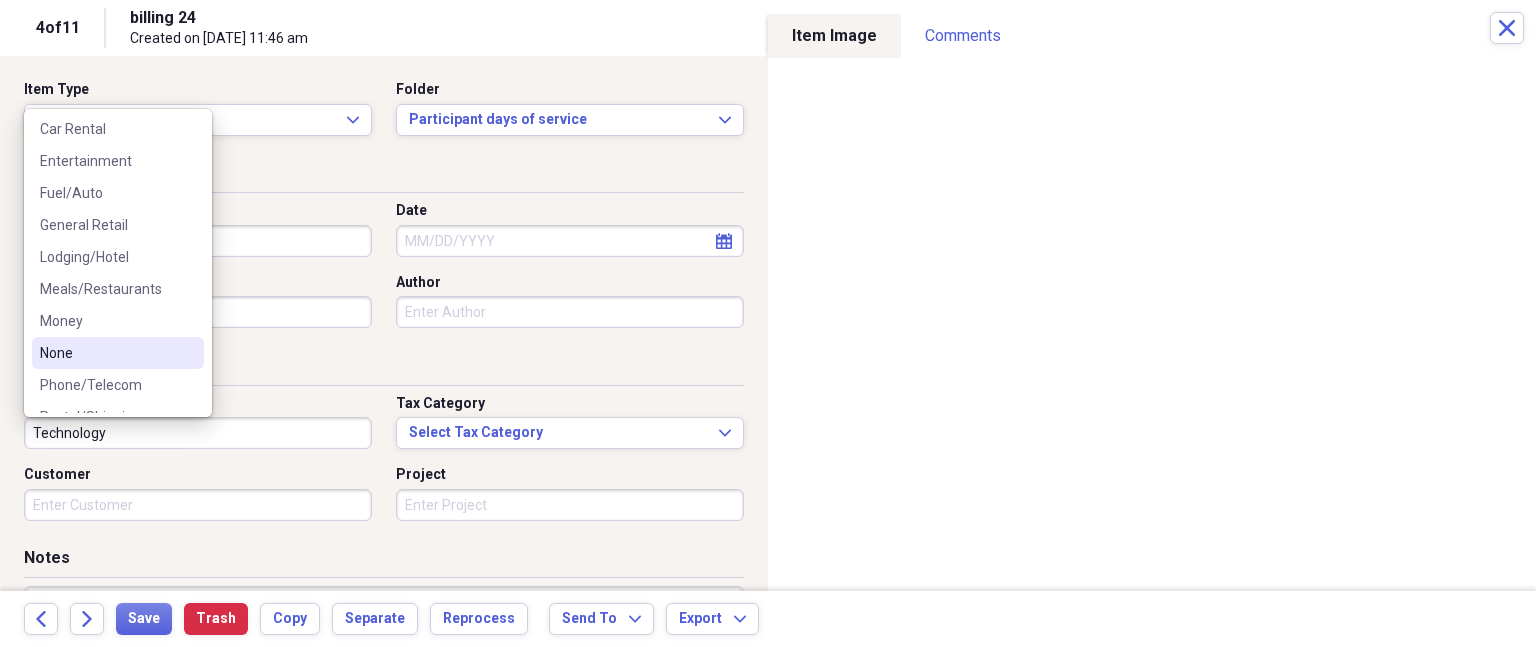 click on "None" at bounding box center [106, 353] 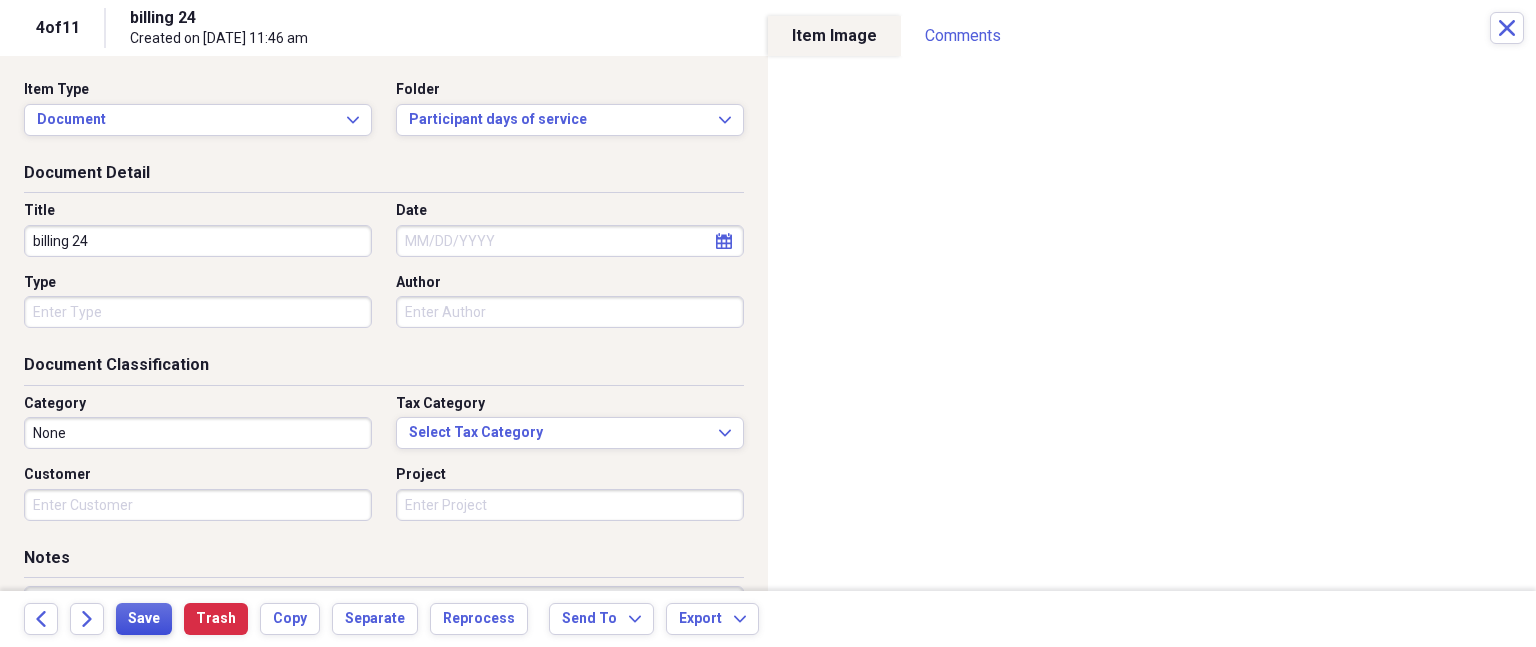 click on "Save" at bounding box center [144, 619] 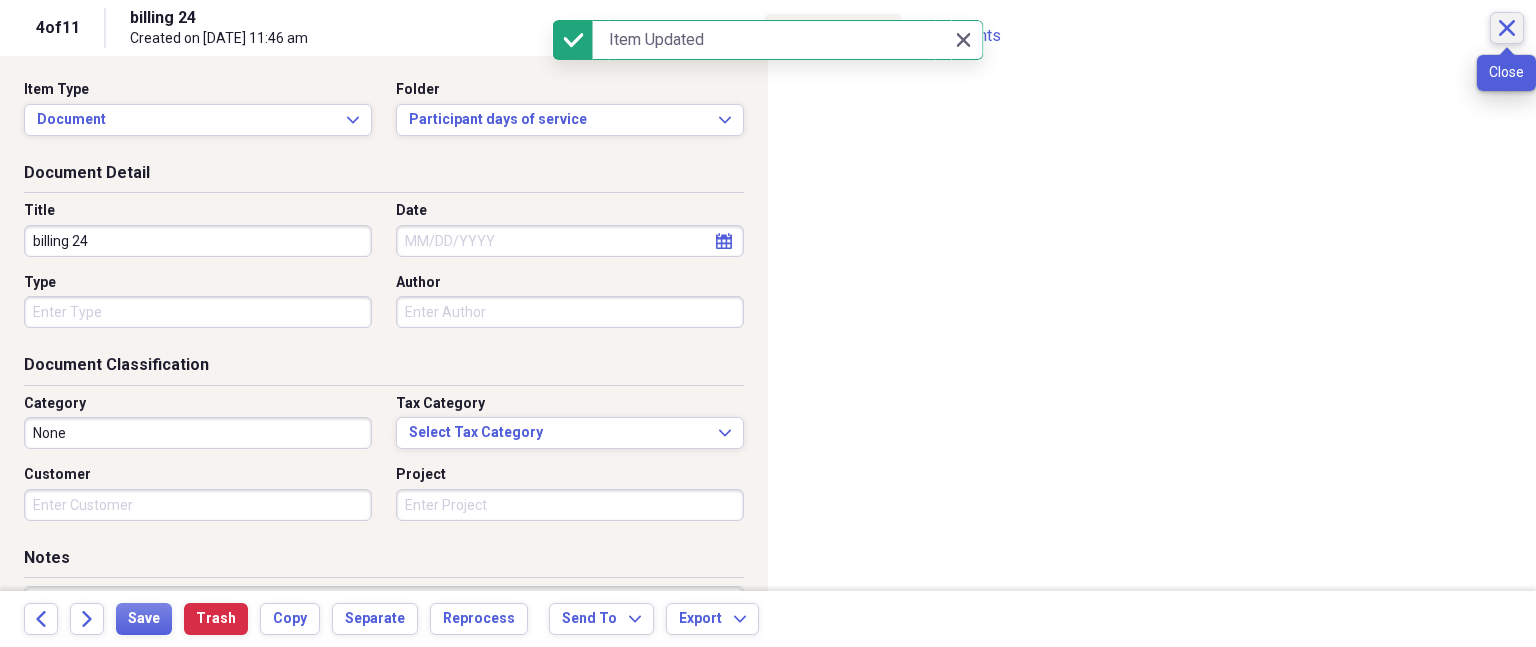 click on "Close" 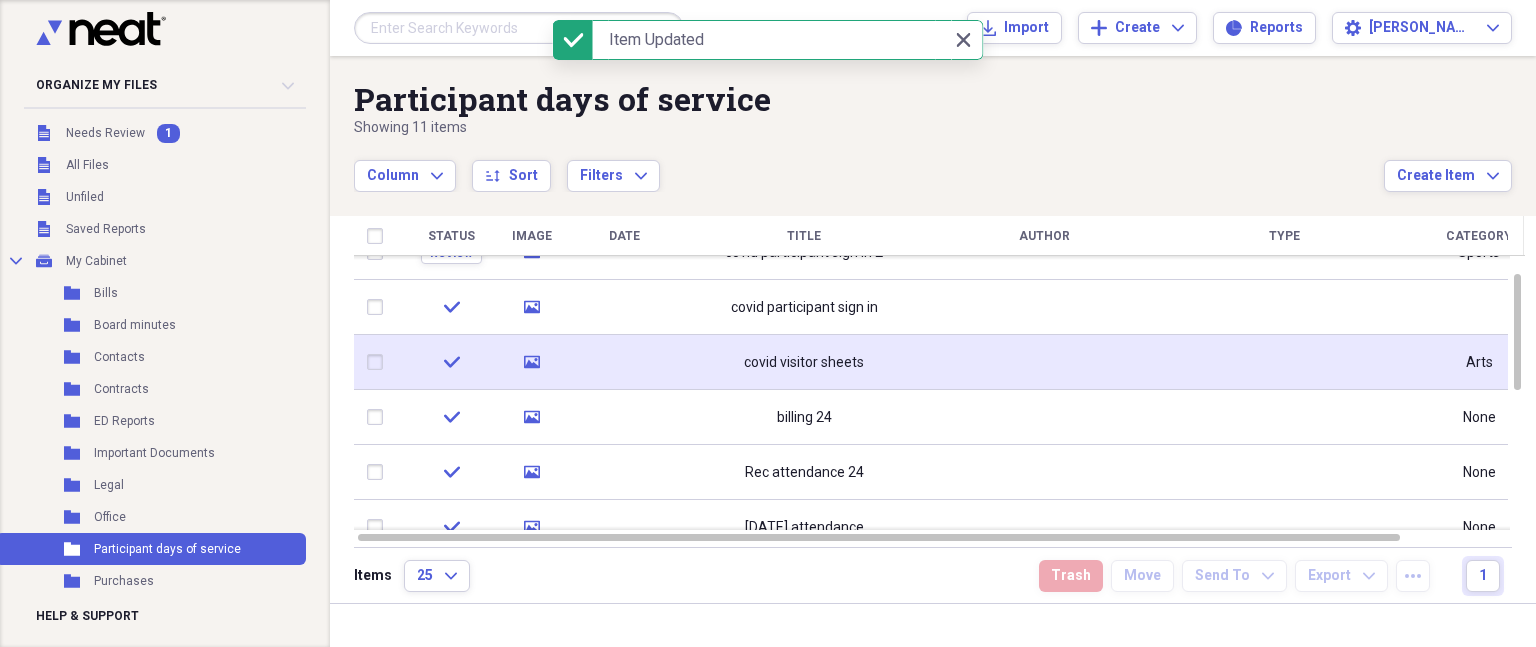 click at bounding box center (1284, 362) 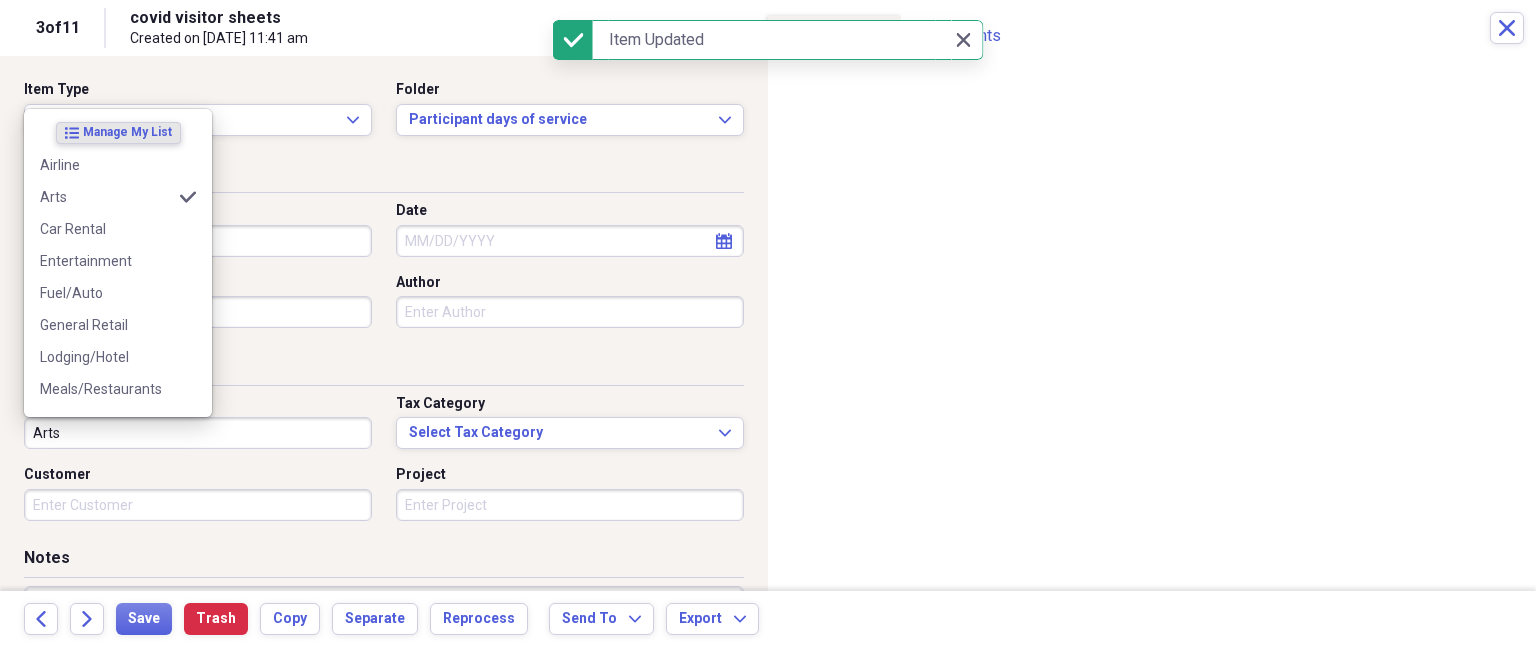click on "Arts" at bounding box center (198, 433) 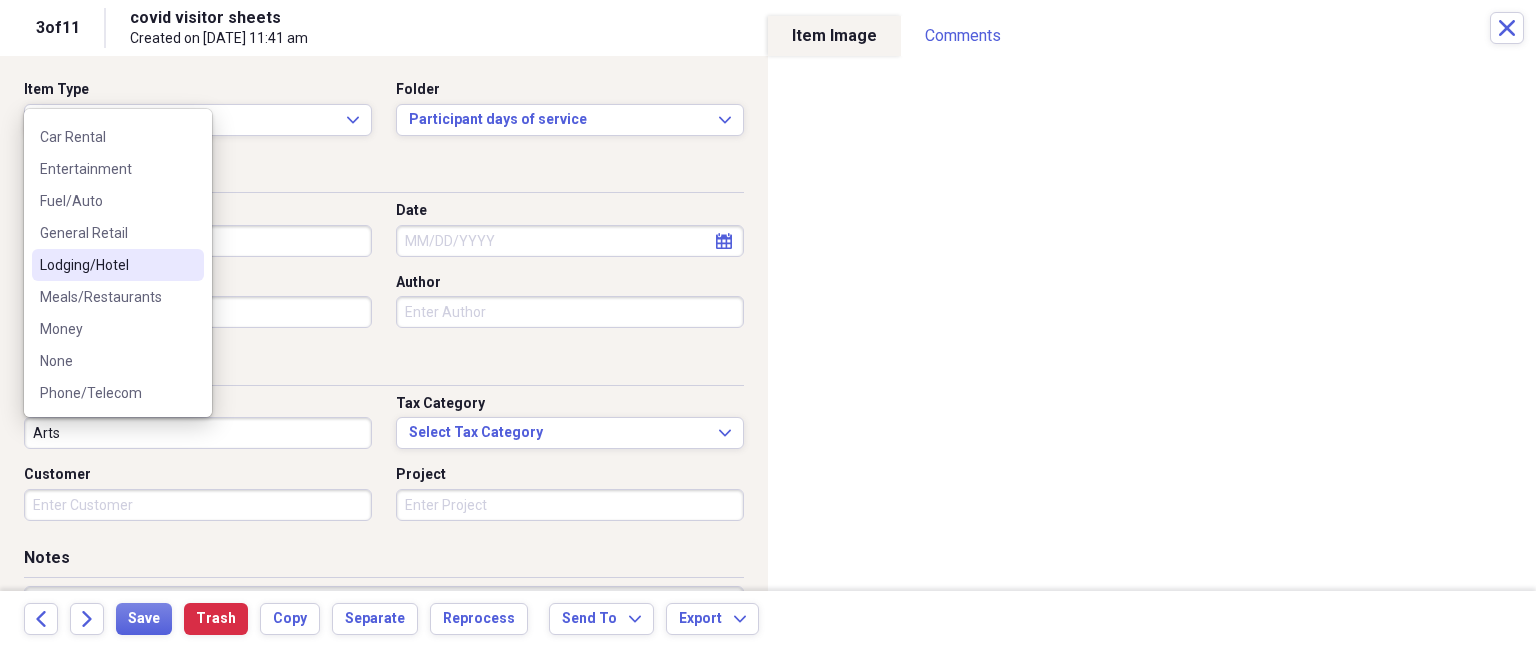 scroll, scrollTop: 100, scrollLeft: 0, axis: vertical 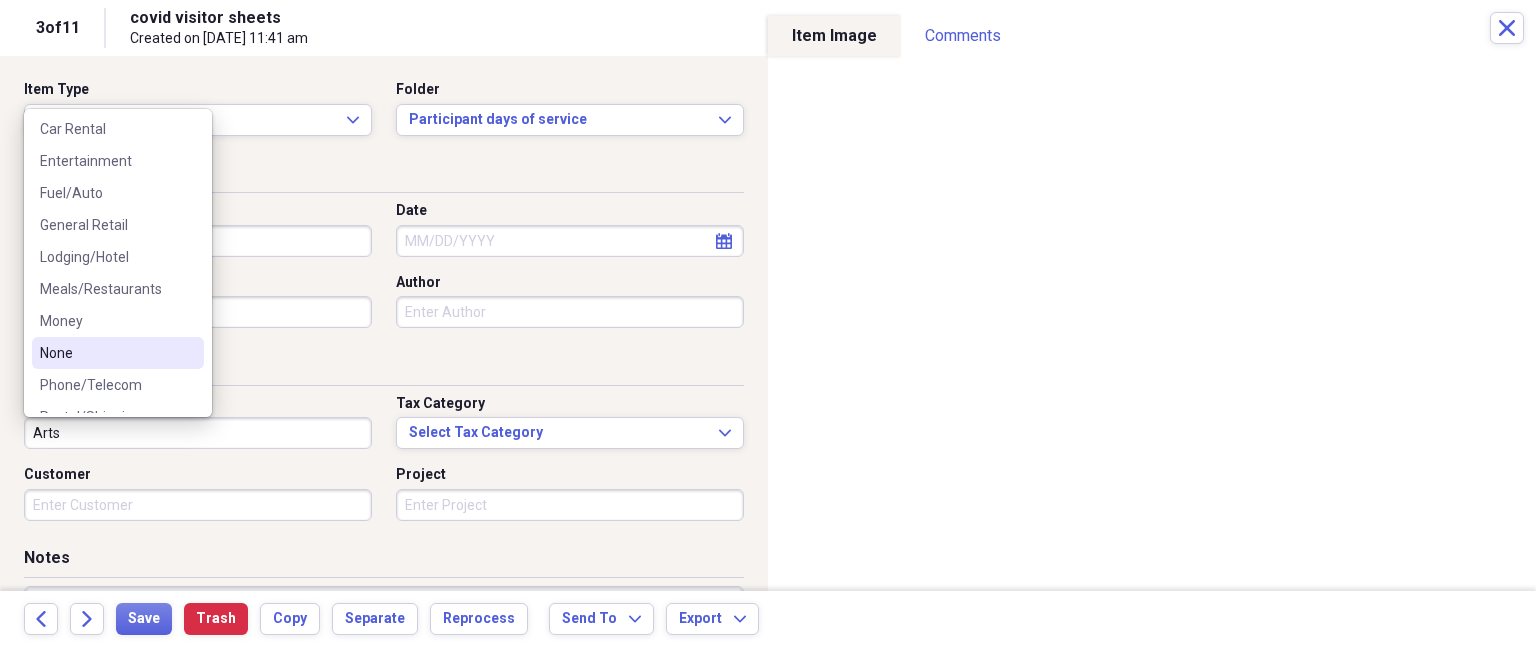 click on "None" at bounding box center [106, 353] 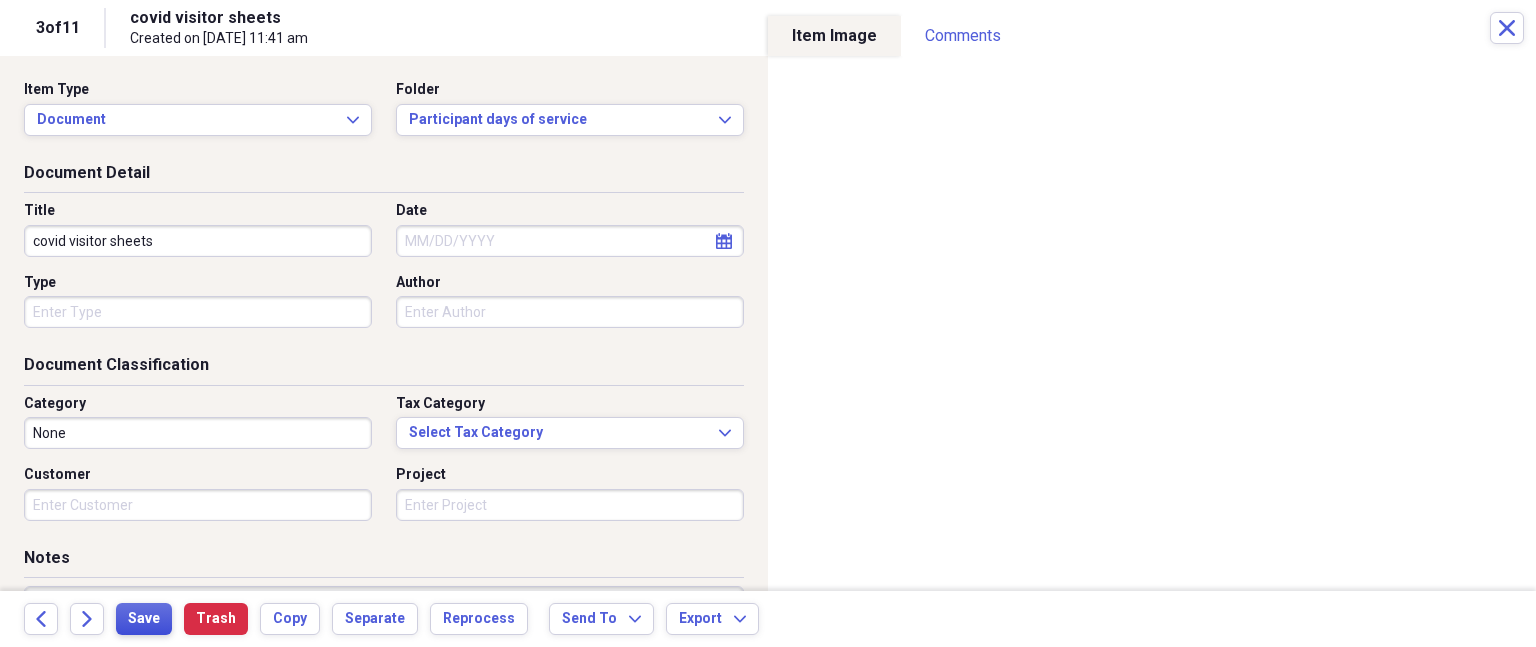 click on "Save" at bounding box center [144, 619] 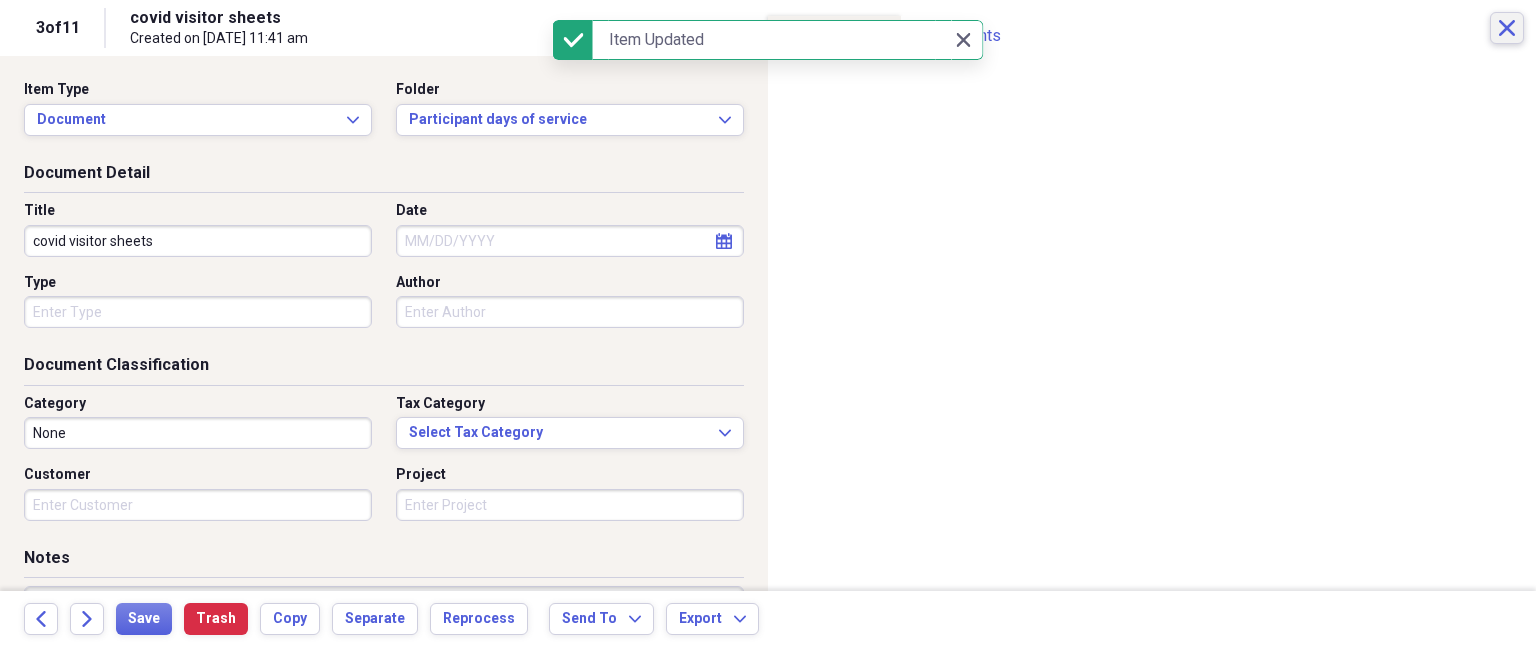 click on "Close" 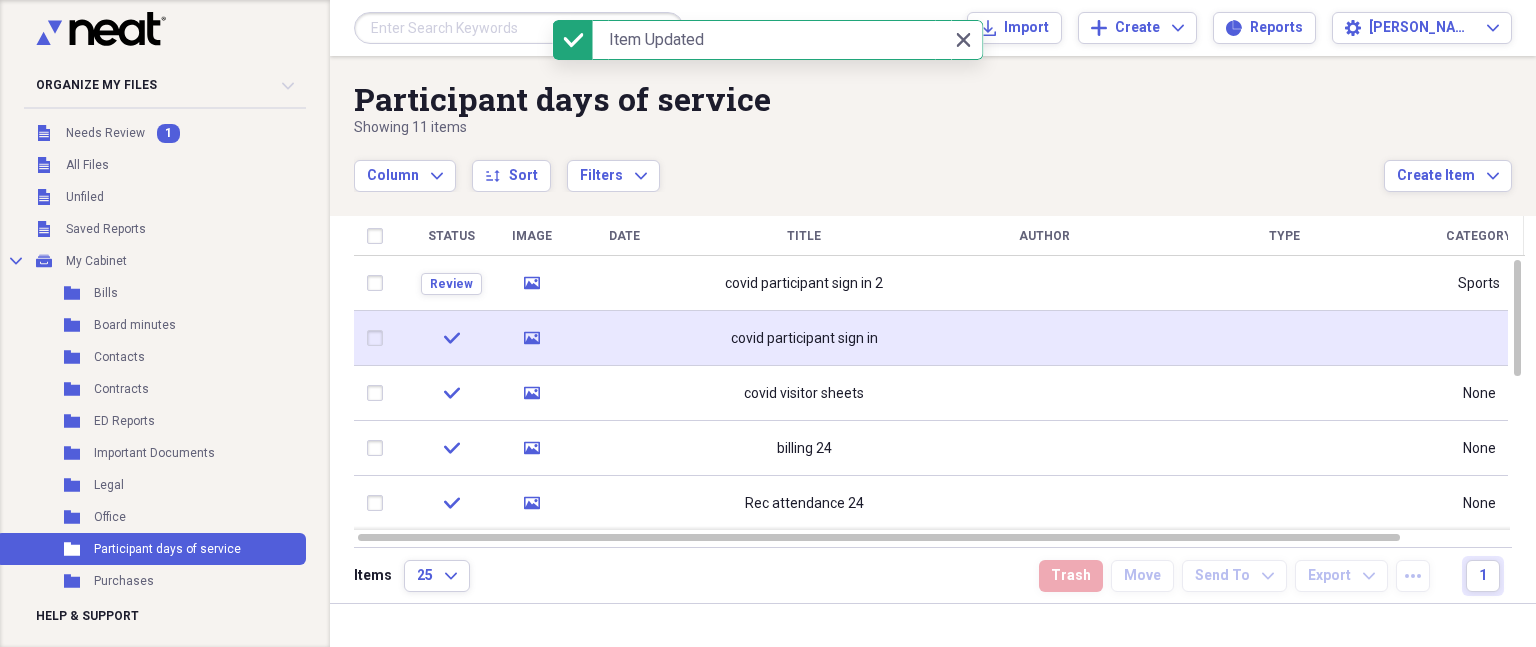 click at bounding box center [1044, 338] 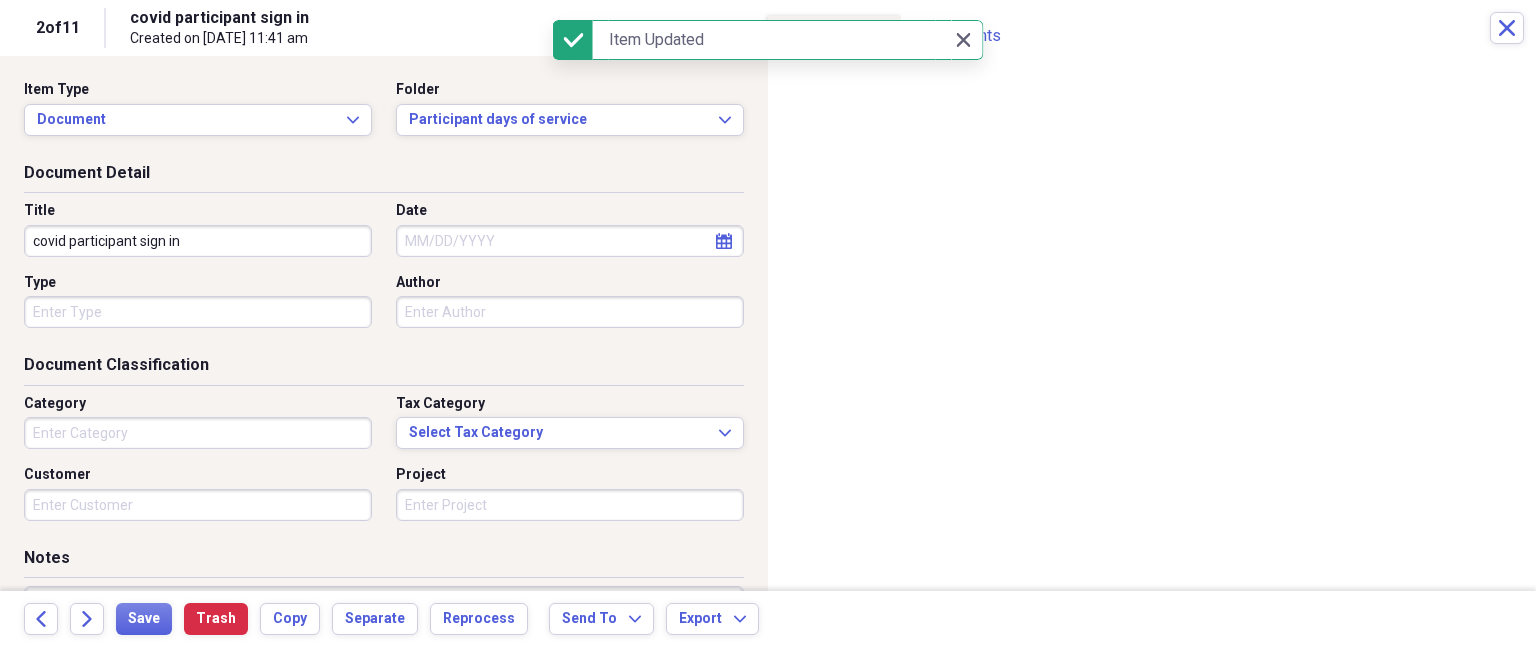 click on "Category" at bounding box center (198, 433) 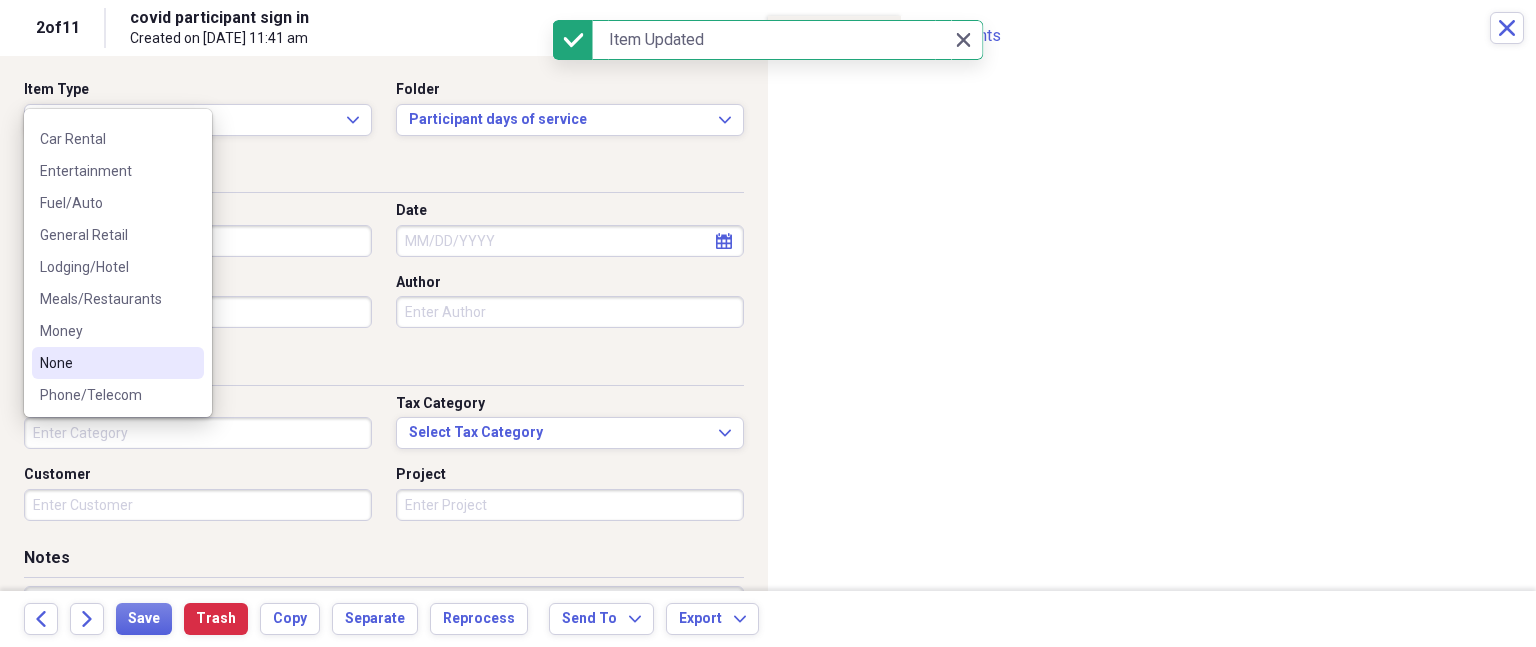 scroll, scrollTop: 100, scrollLeft: 0, axis: vertical 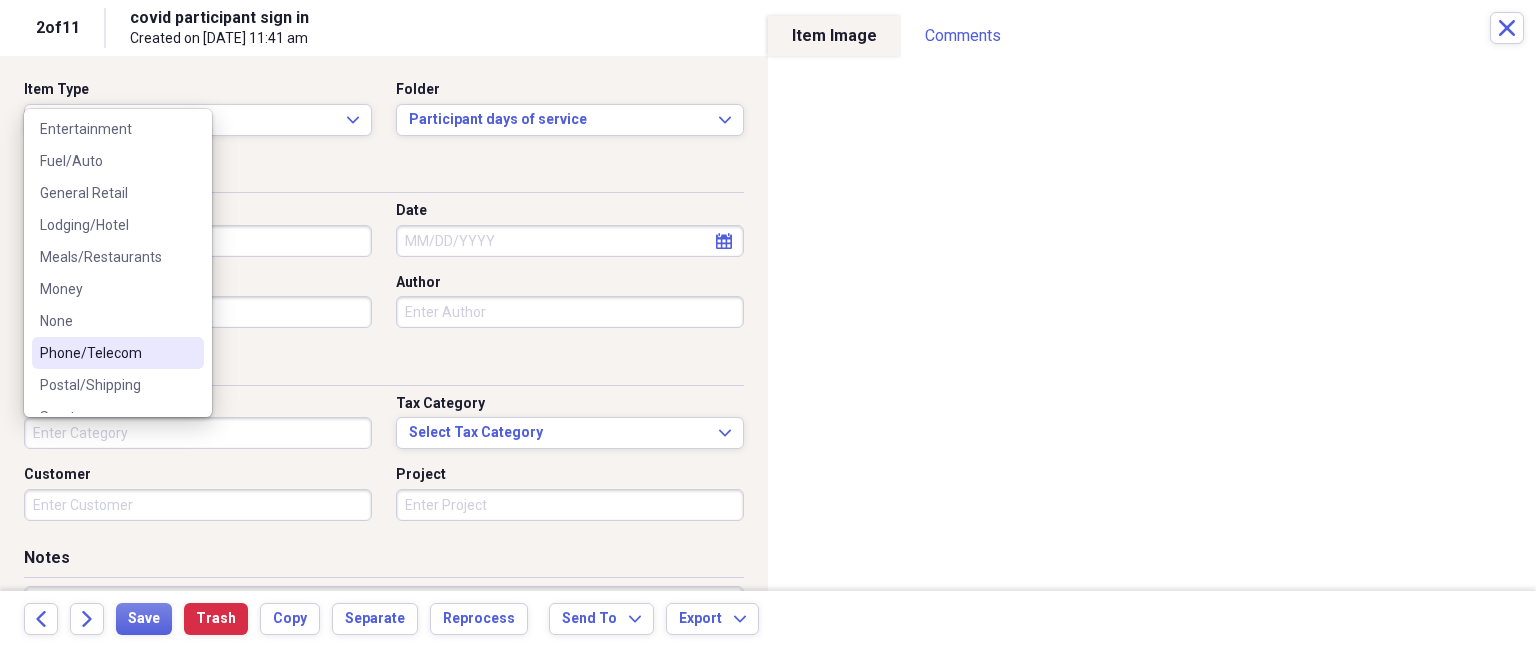 click on "None" at bounding box center (106, 321) 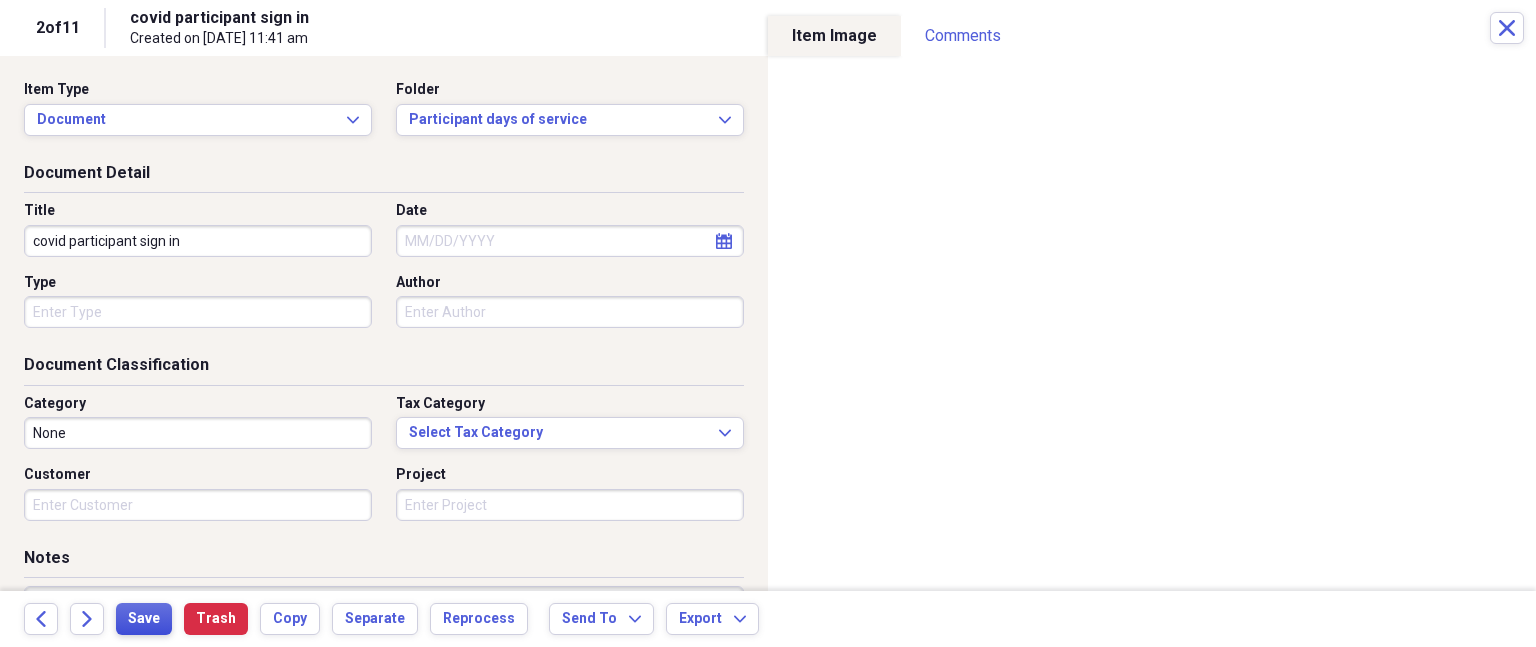 click on "Save" at bounding box center (144, 619) 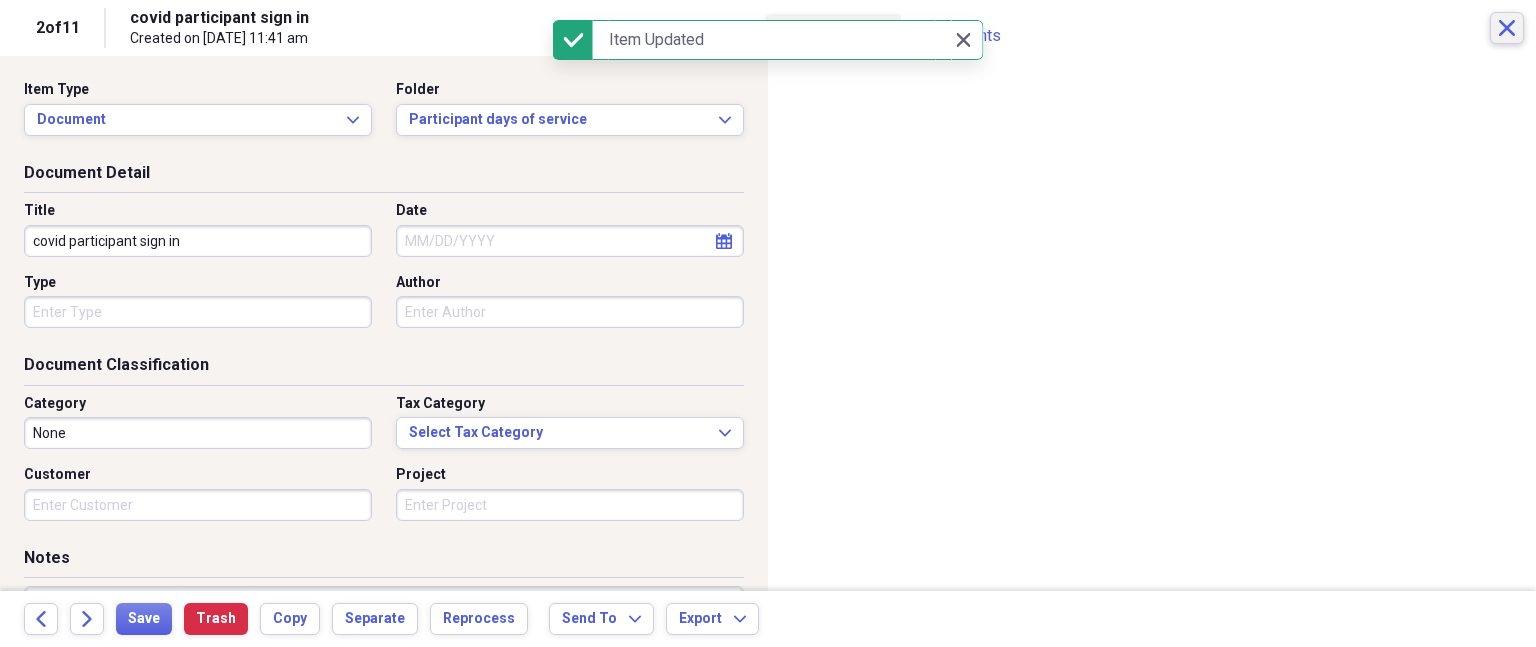 click on "Close" at bounding box center [1507, 28] 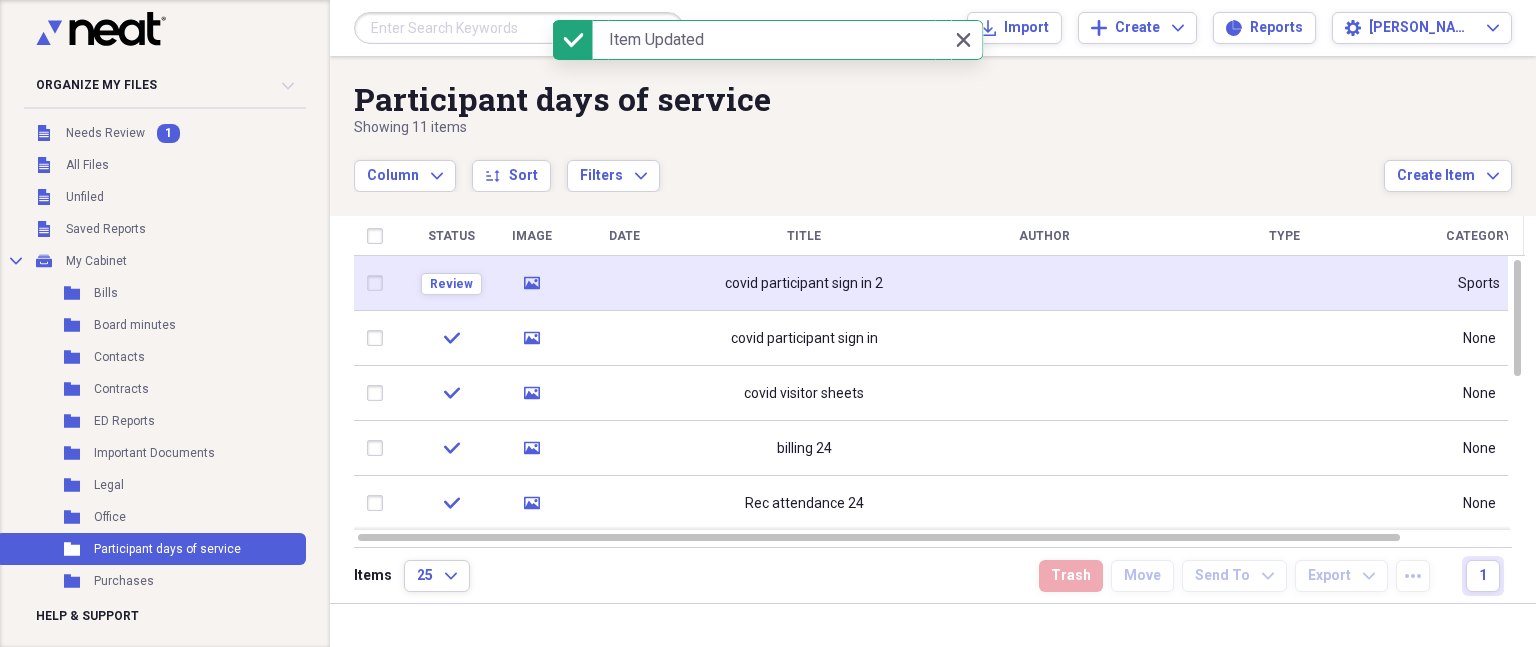 click on "Review" at bounding box center [451, 283] 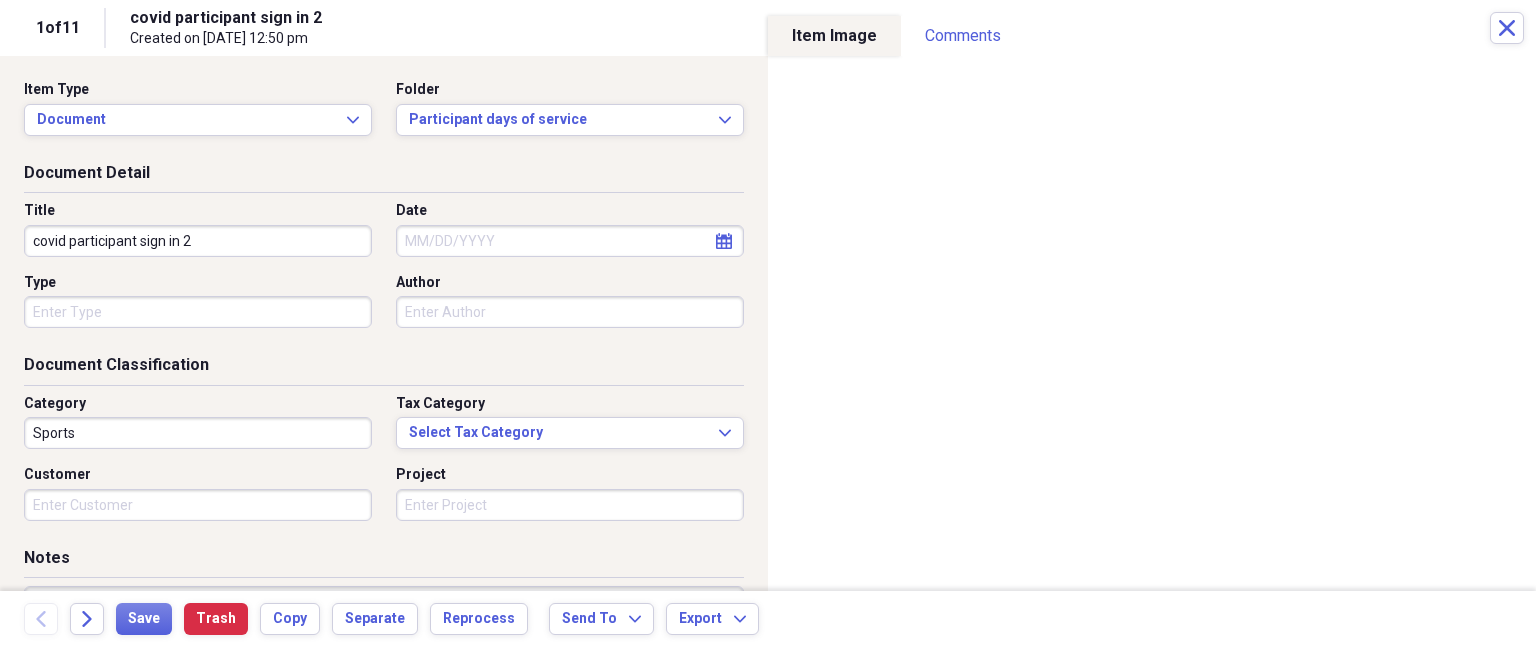 click on "Sports" at bounding box center [198, 433] 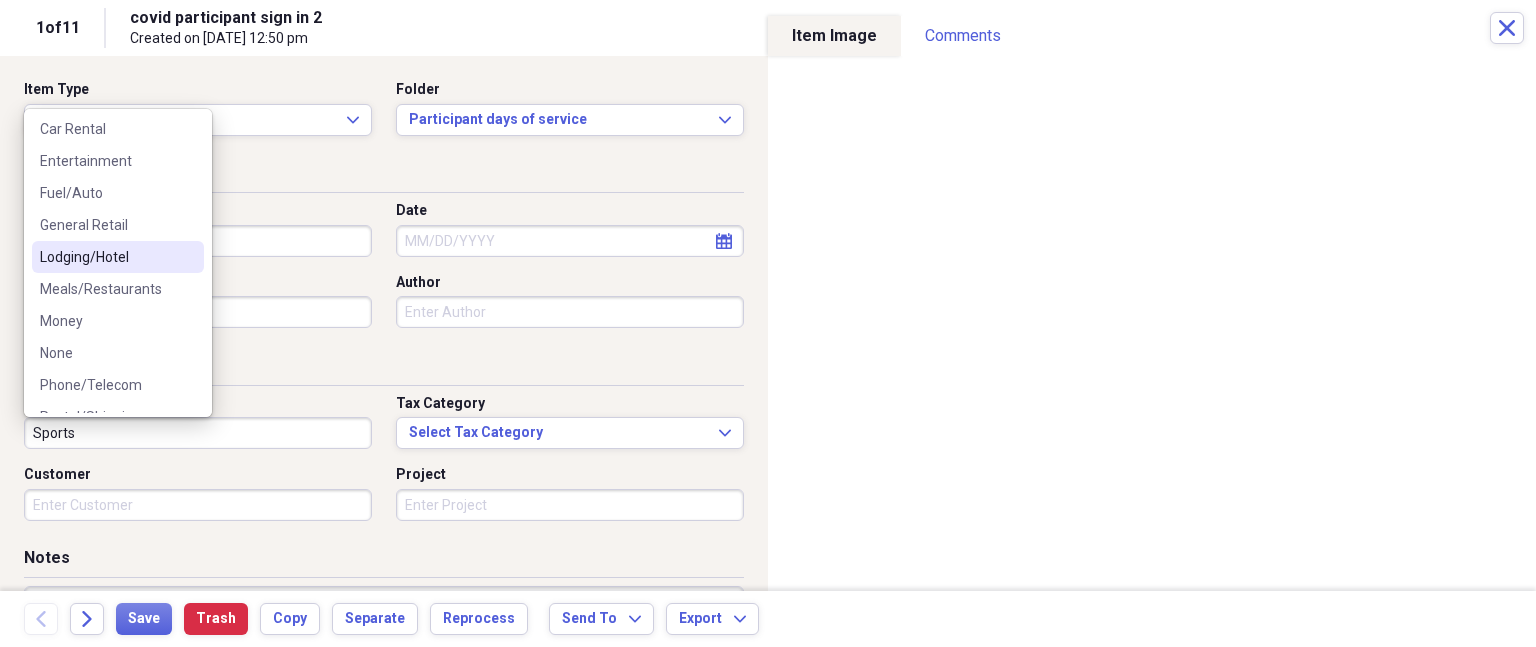 scroll, scrollTop: 100, scrollLeft: 0, axis: vertical 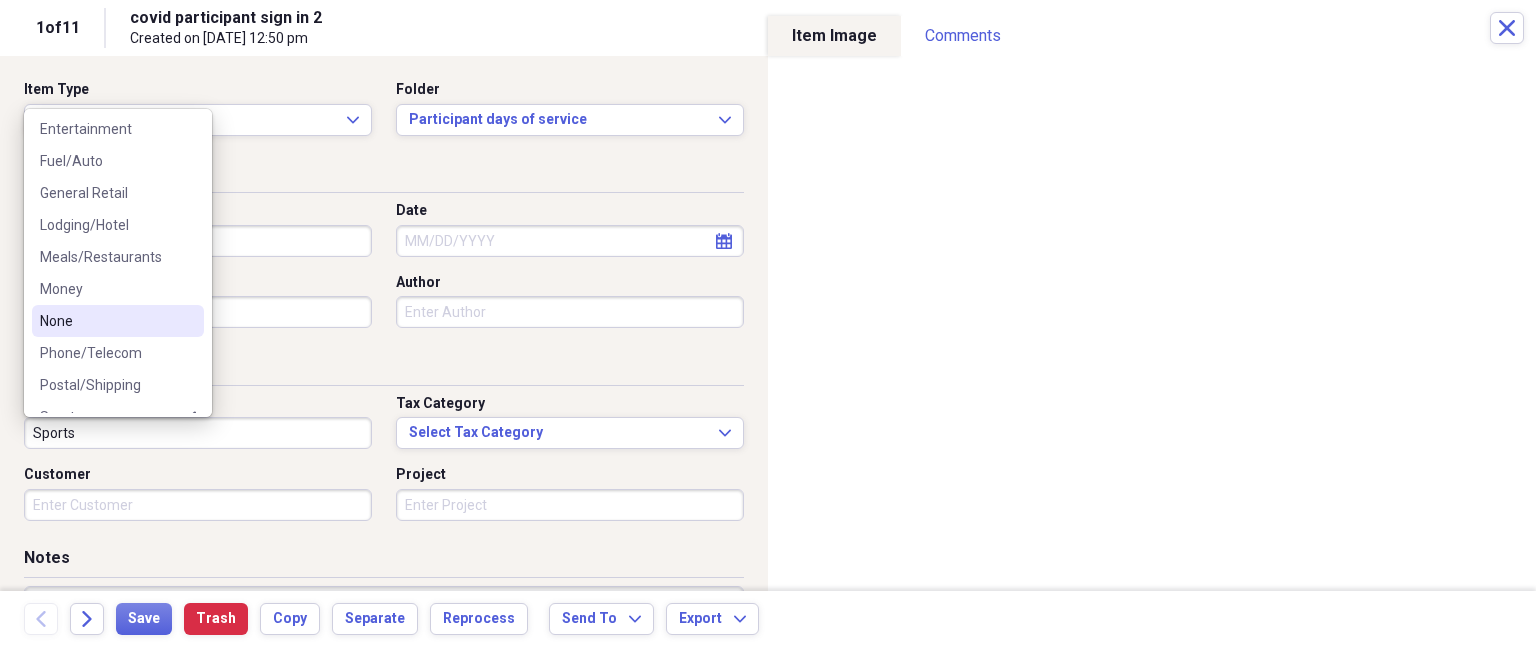 click on "None" at bounding box center [118, 321] 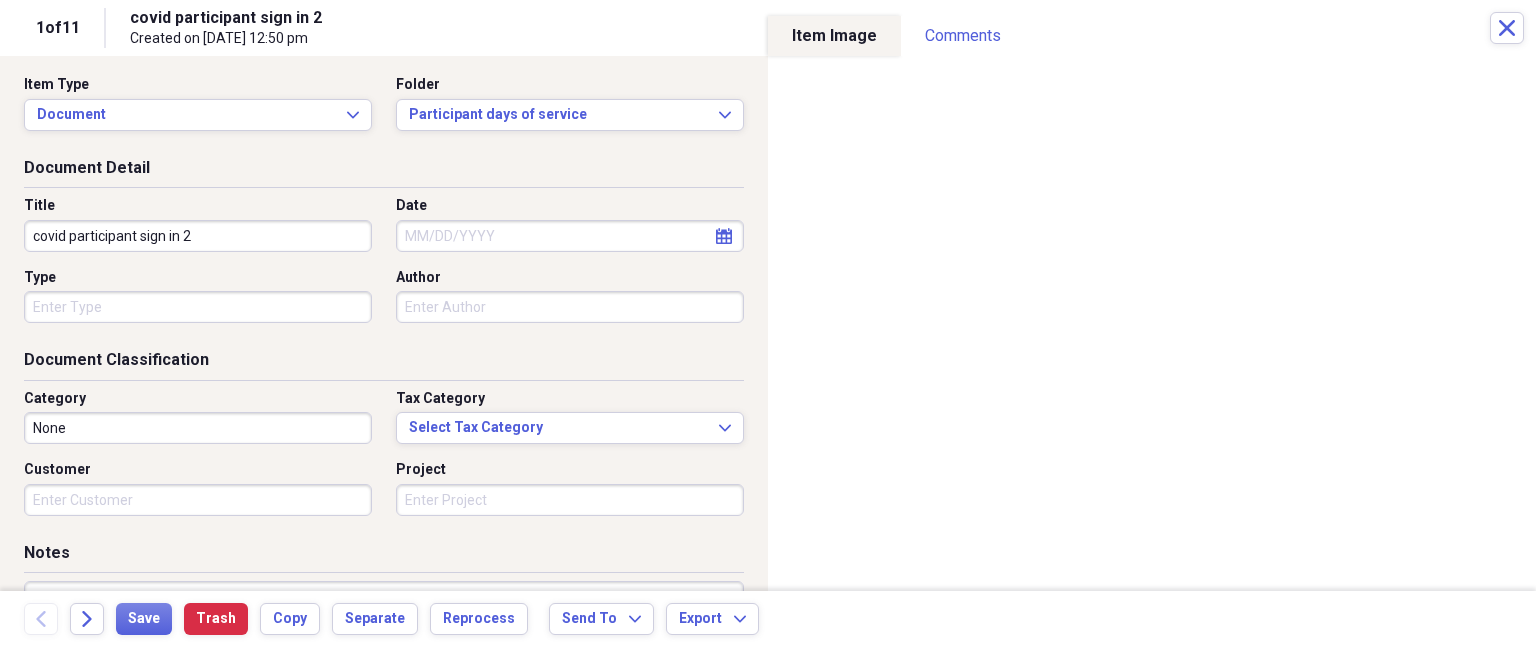 scroll, scrollTop: 0, scrollLeft: 0, axis: both 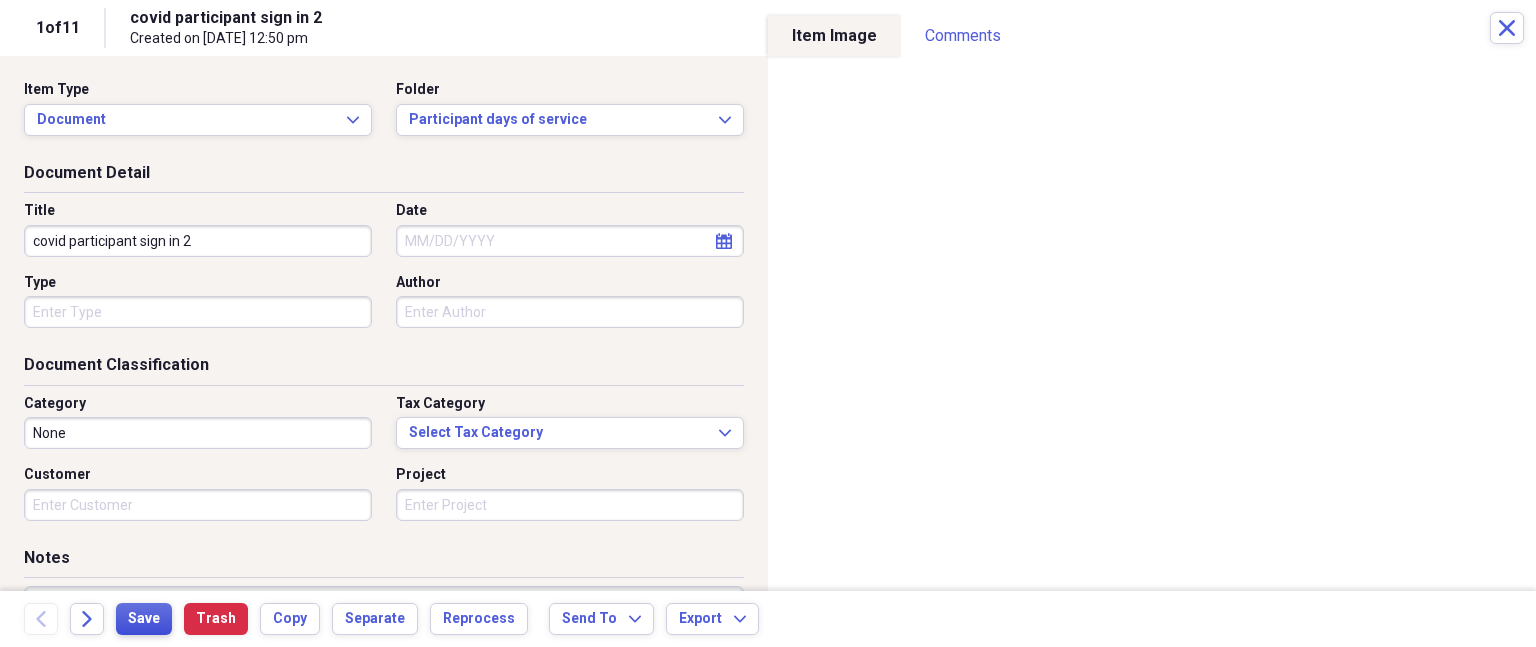 click on "Save" at bounding box center (144, 619) 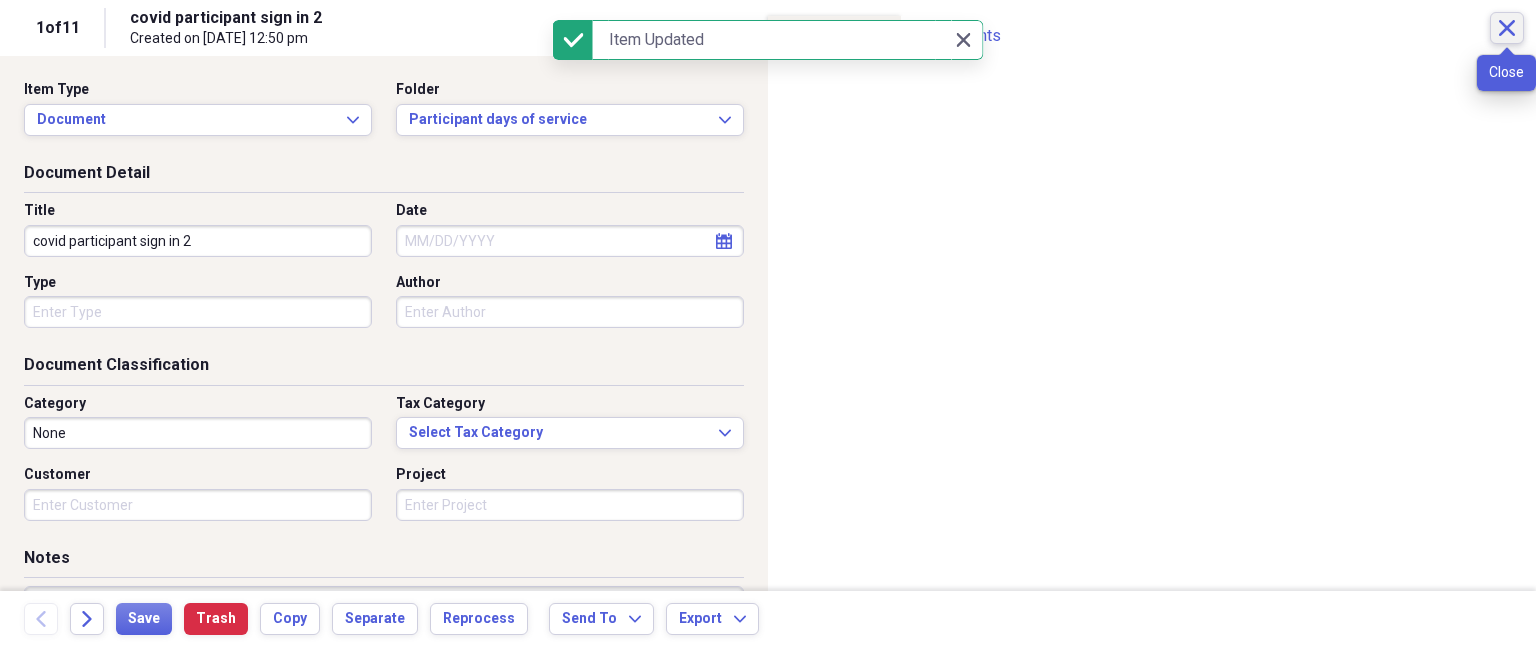 click on "Close" at bounding box center [1507, 28] 